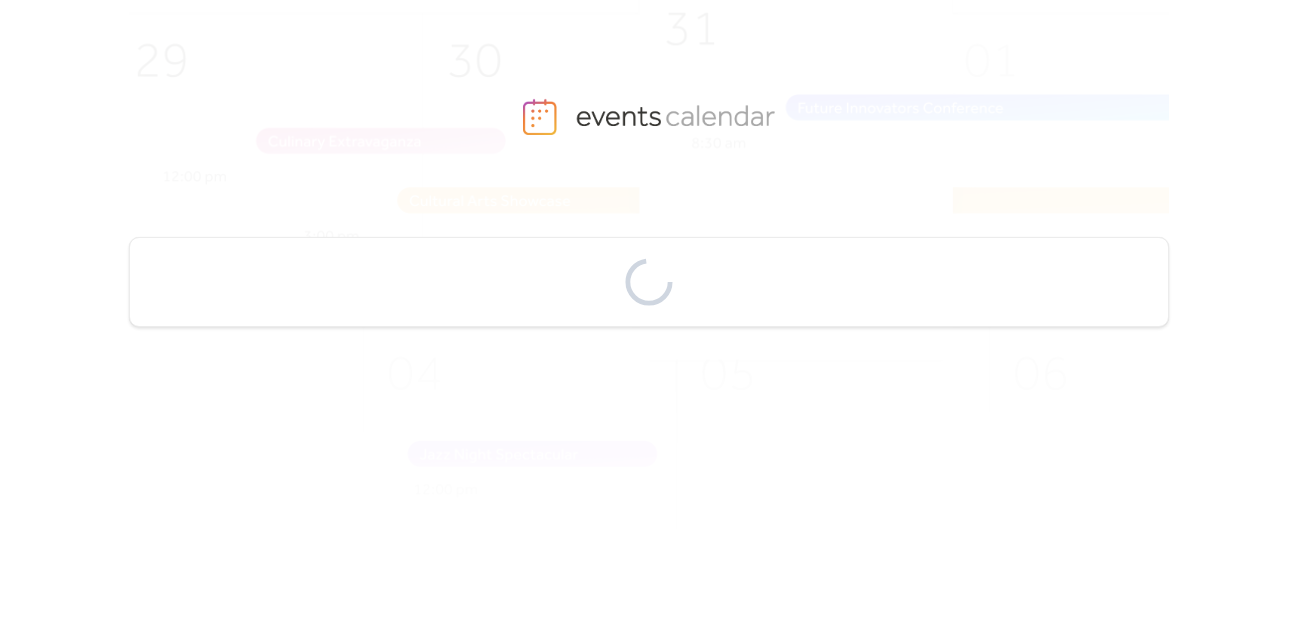 scroll, scrollTop: 0, scrollLeft: 0, axis: both 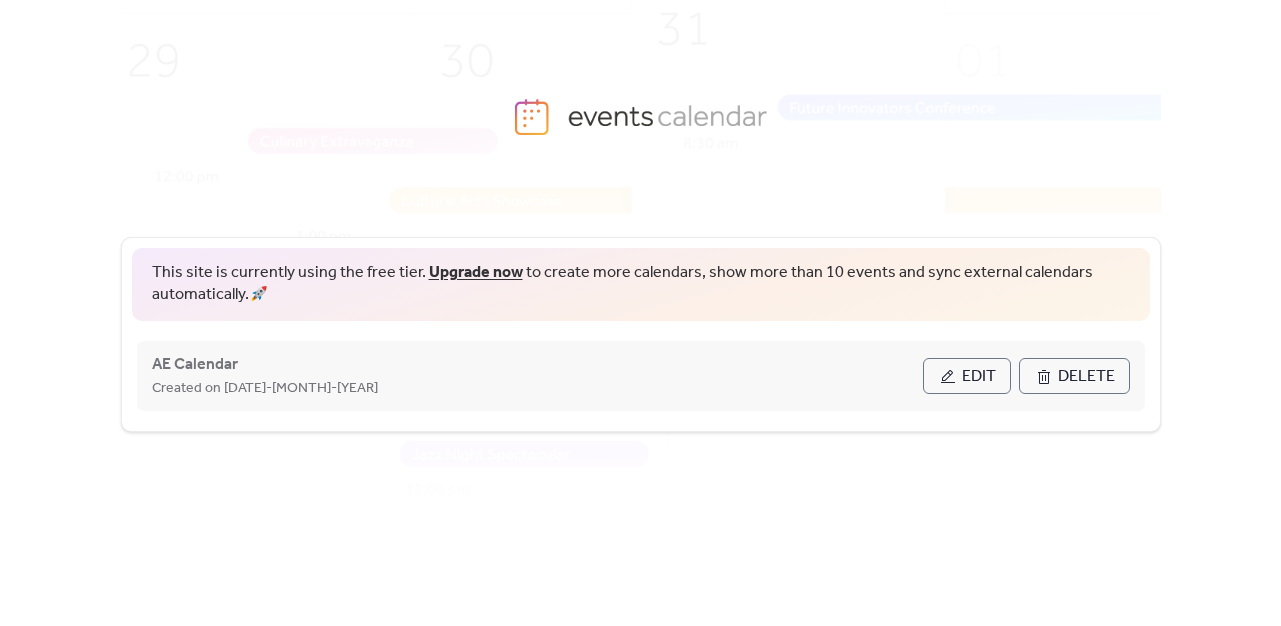 click on "Edit" at bounding box center [979, 377] 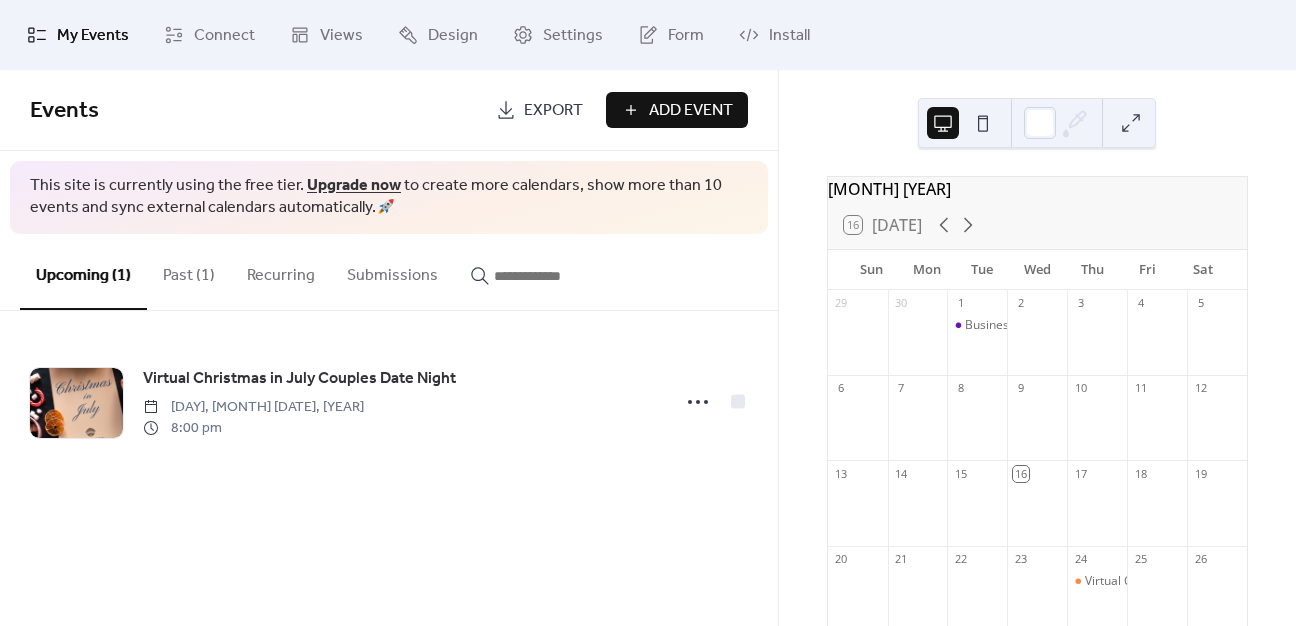 click on "23" at bounding box center [1037, 559] 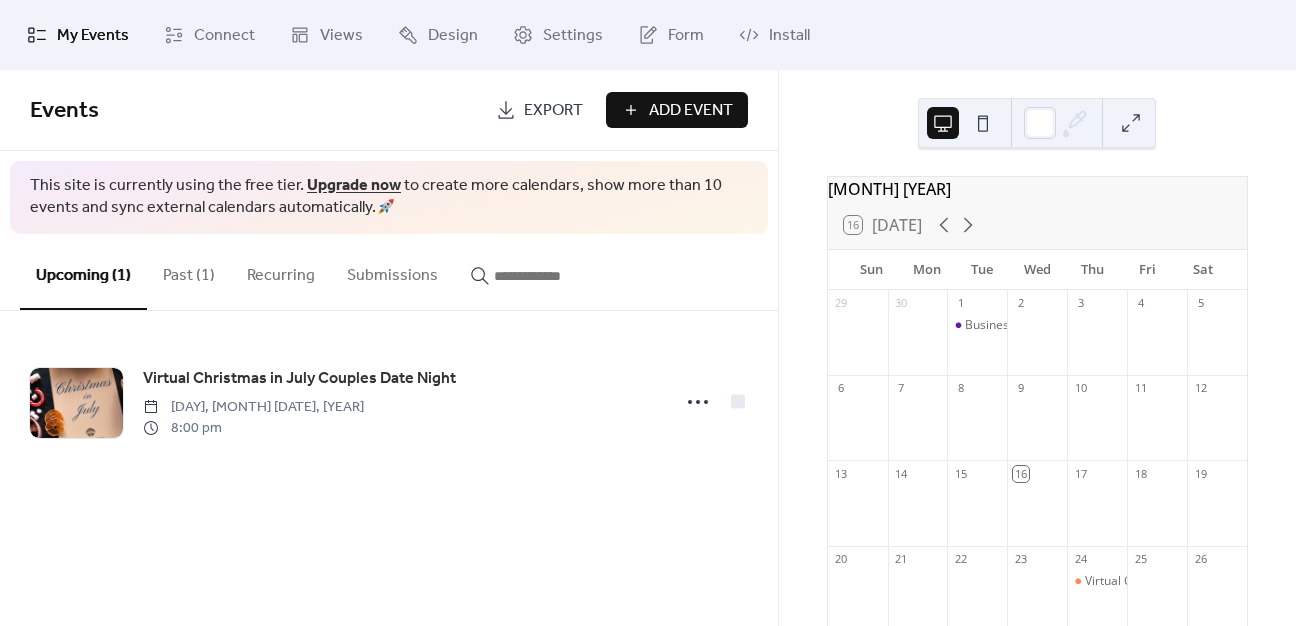 click on "23" at bounding box center (1020, 559) 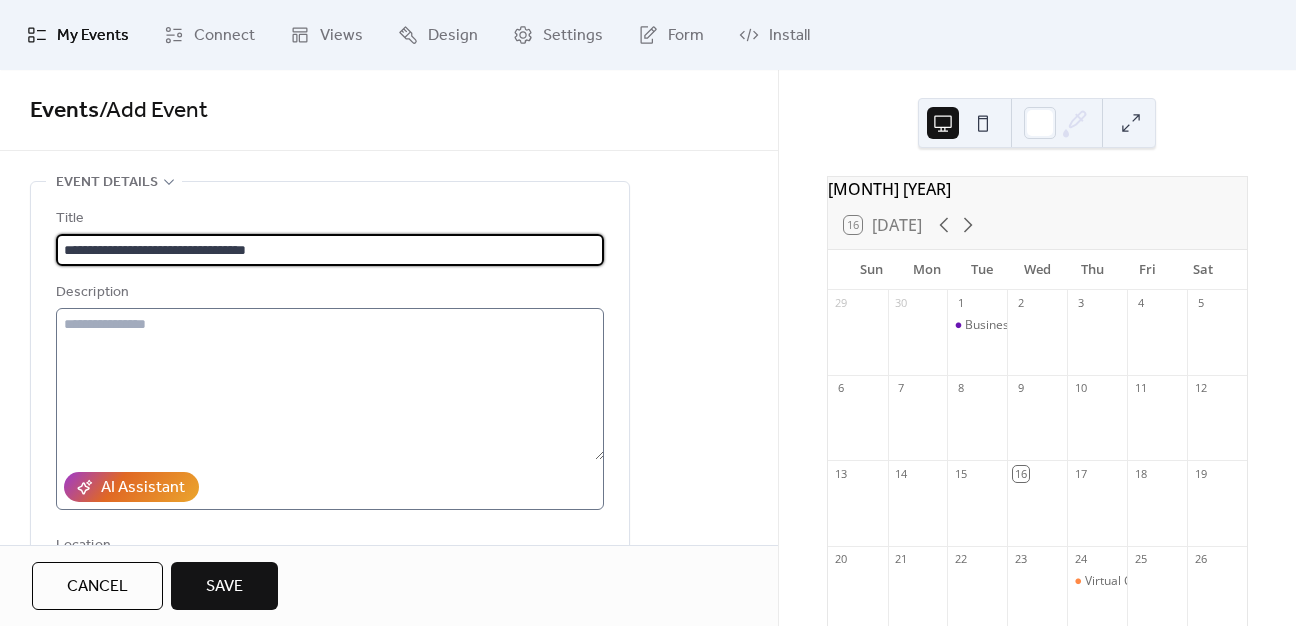 type on "**********" 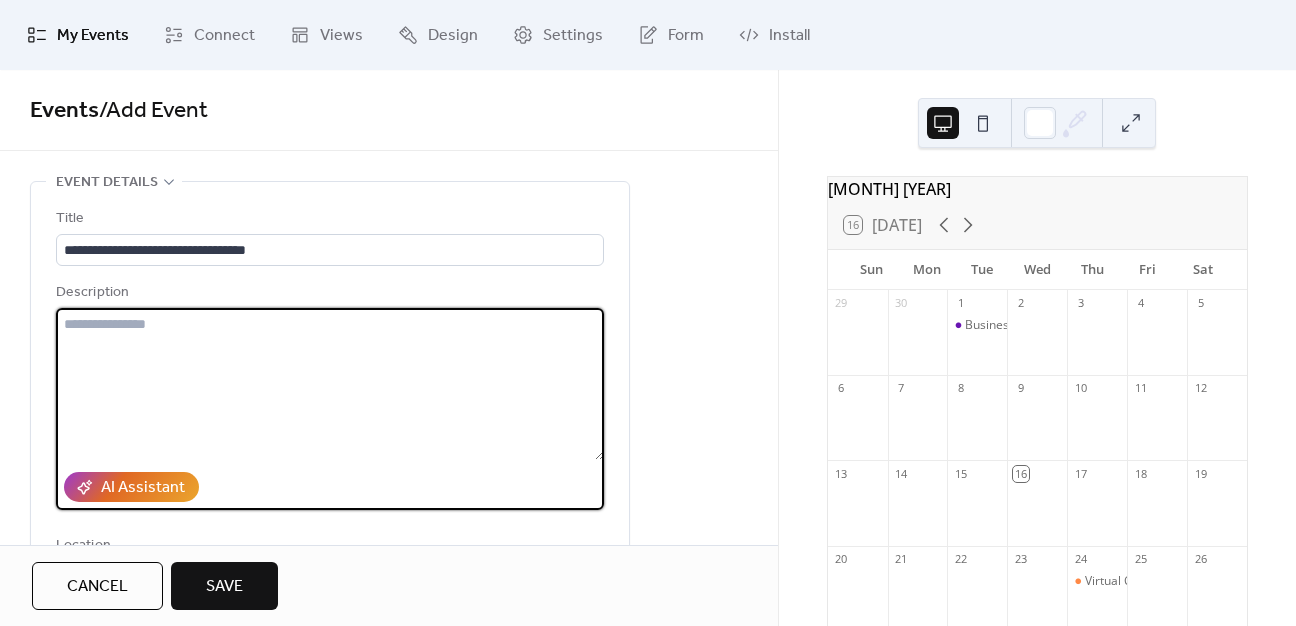click at bounding box center [330, 384] 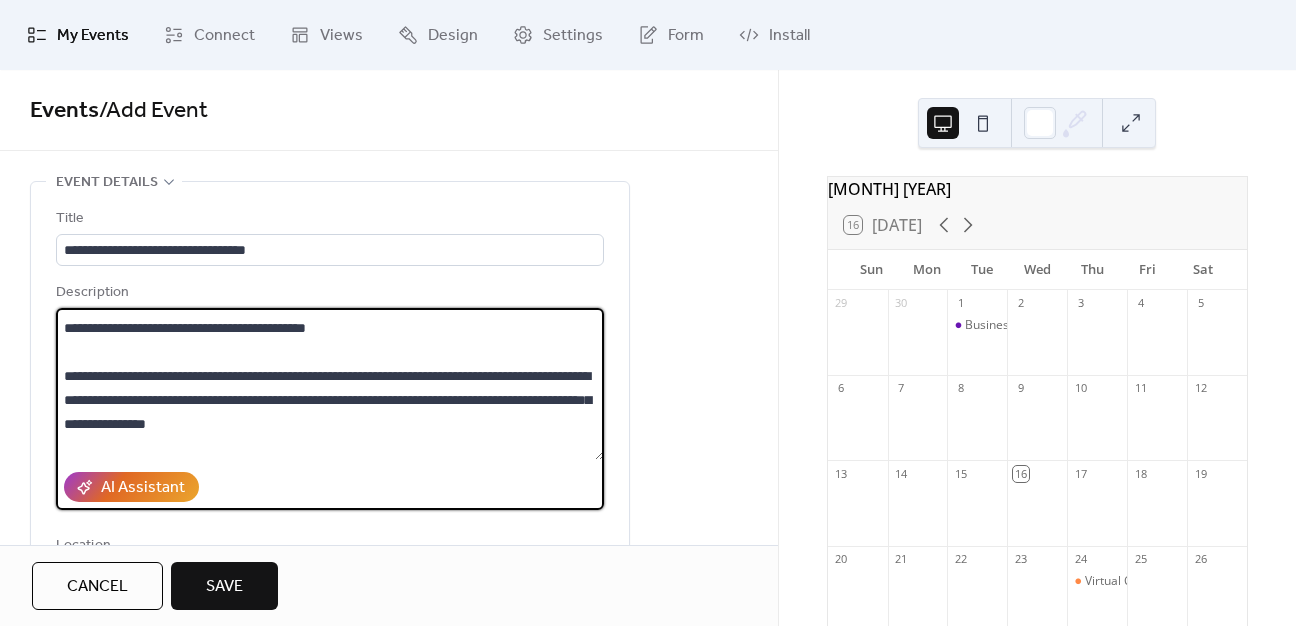 scroll, scrollTop: 0, scrollLeft: 0, axis: both 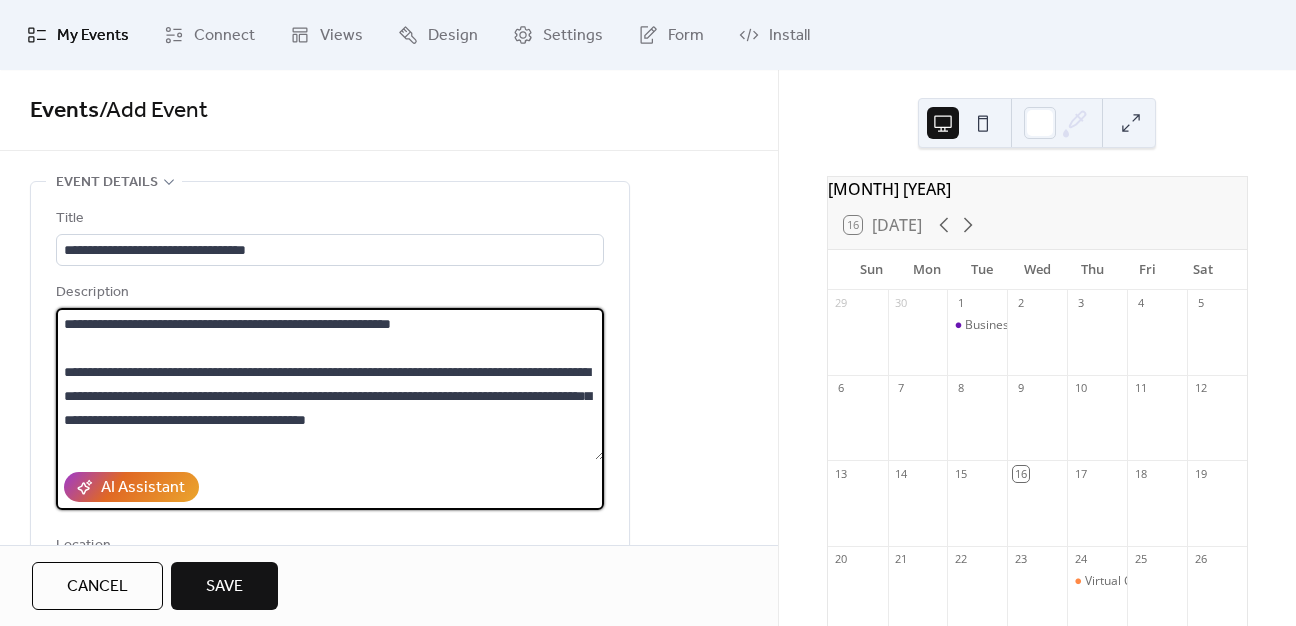 drag, startPoint x: 188, startPoint y: 322, endPoint x: 52, endPoint y: 321, distance: 136.00368 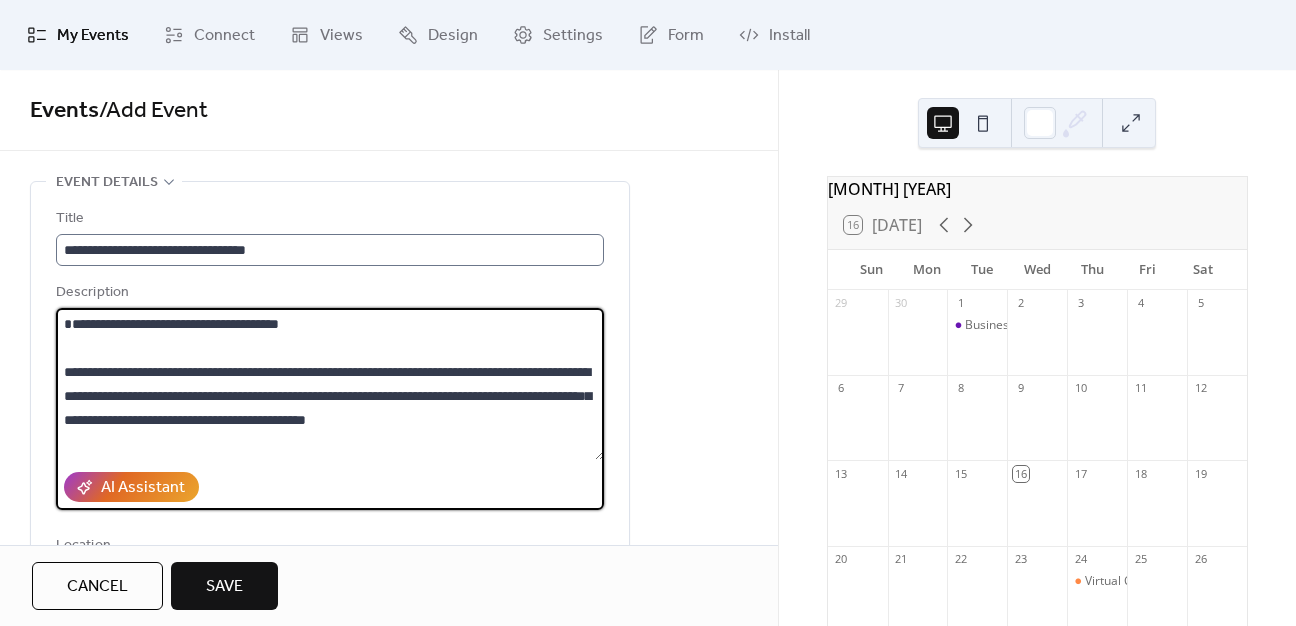 type on "**********" 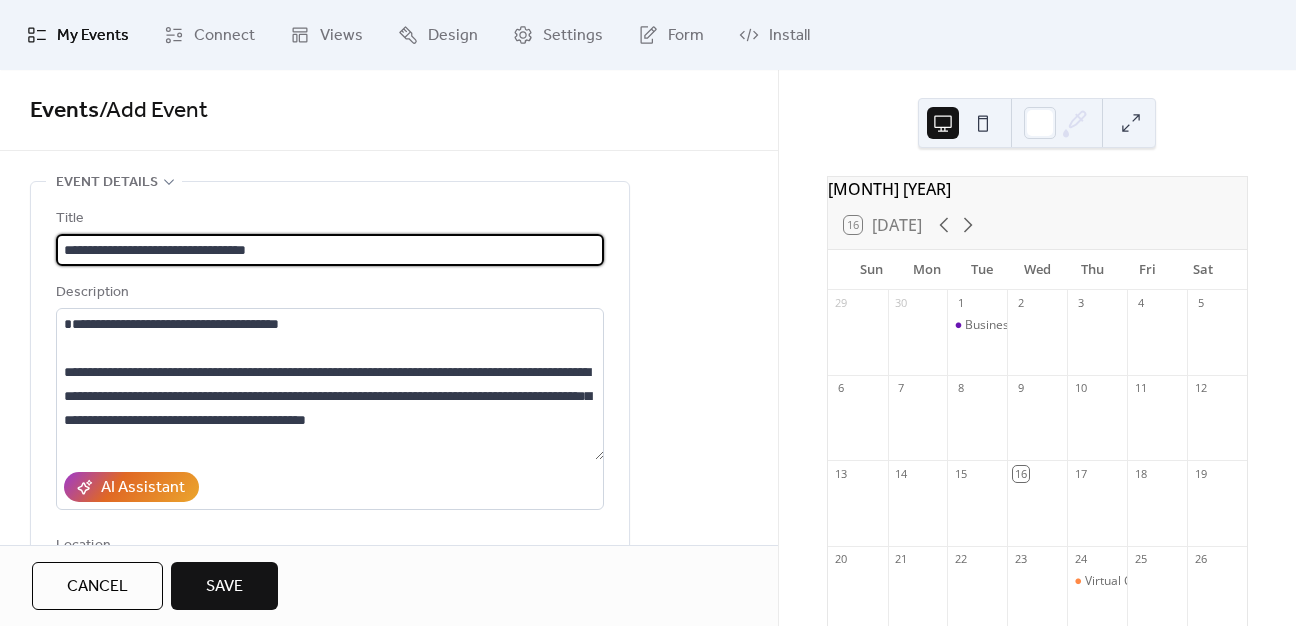 scroll, scrollTop: 0, scrollLeft: 0, axis: both 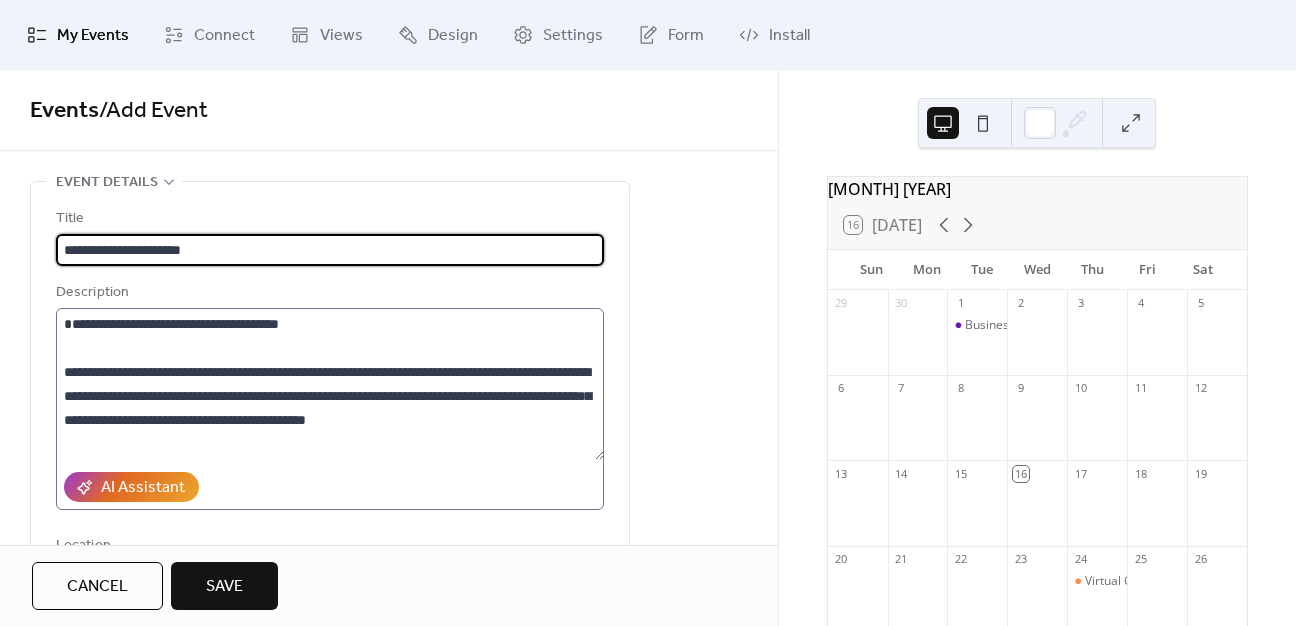 type on "**********" 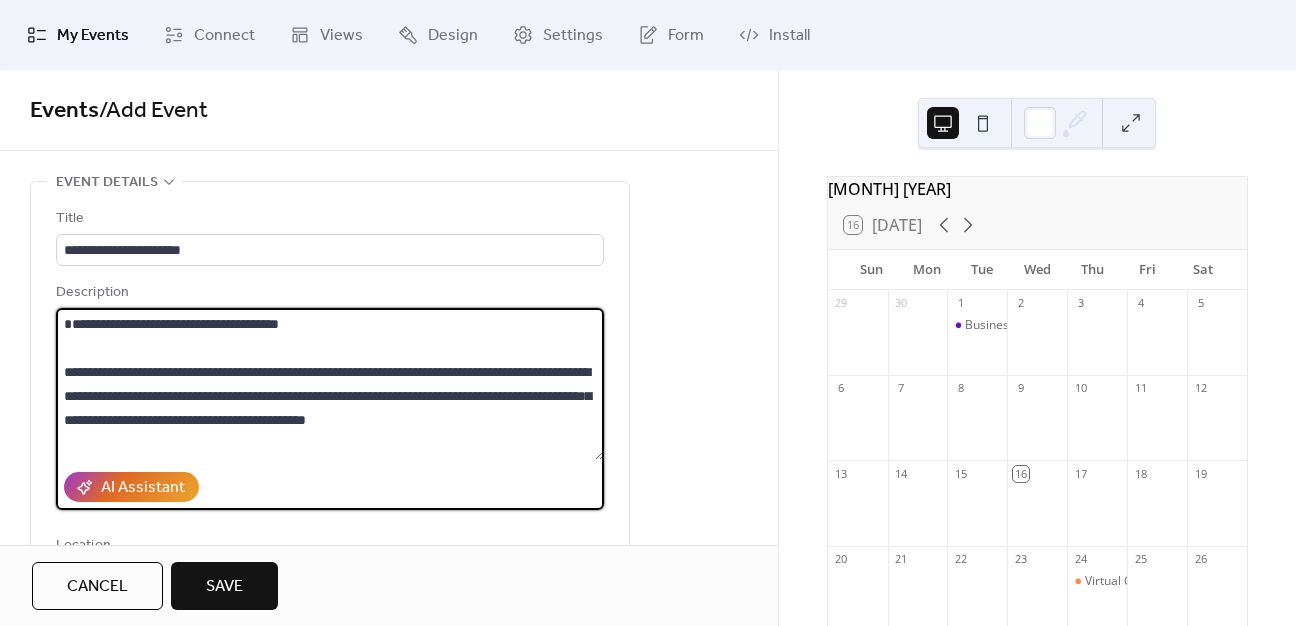 scroll, scrollTop: 0, scrollLeft: 0, axis: both 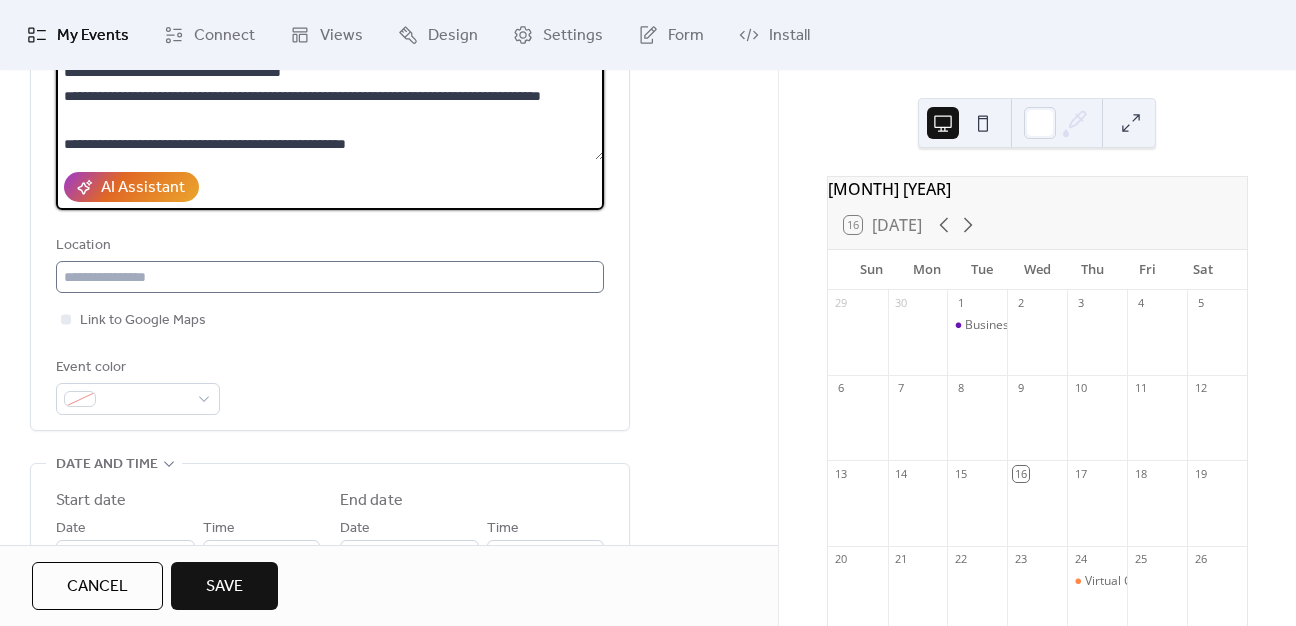 type on "**********" 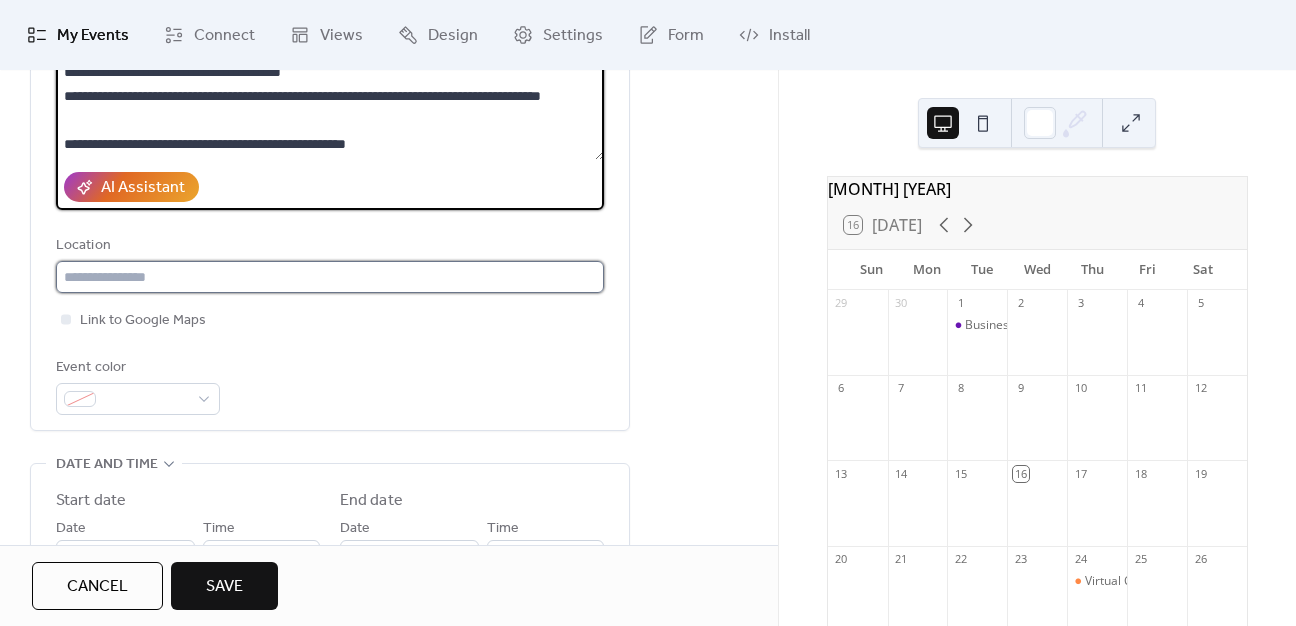 click at bounding box center (330, 277) 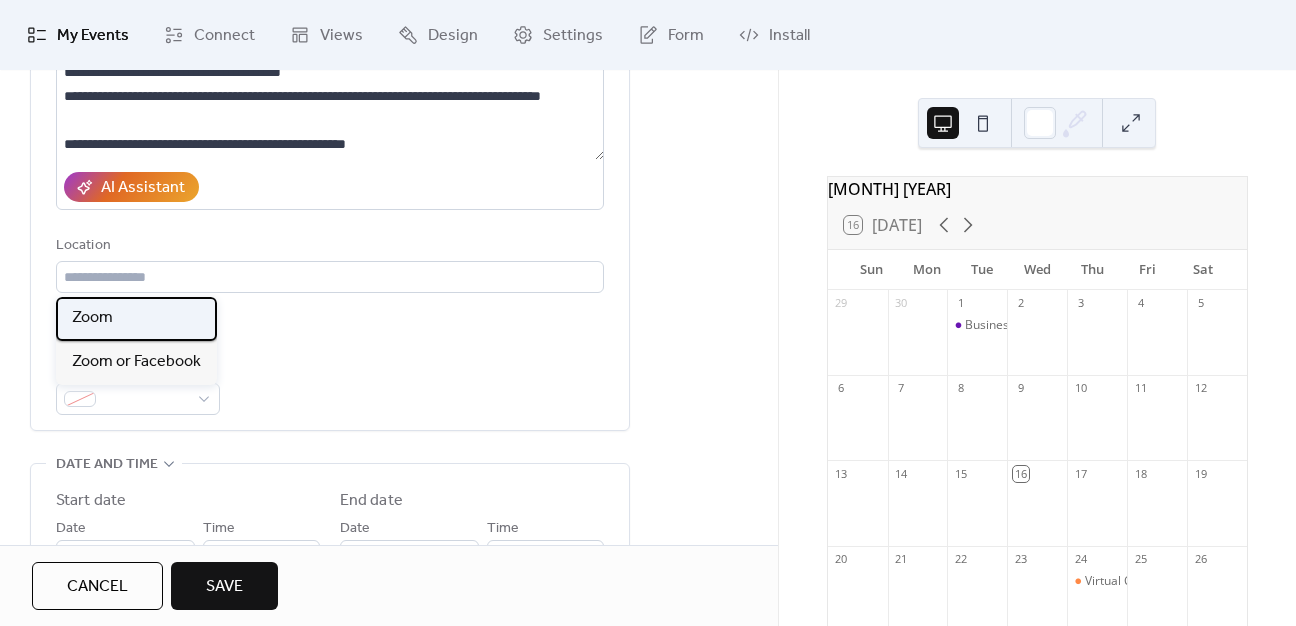 click on "Zoom" at bounding box center [92, 318] 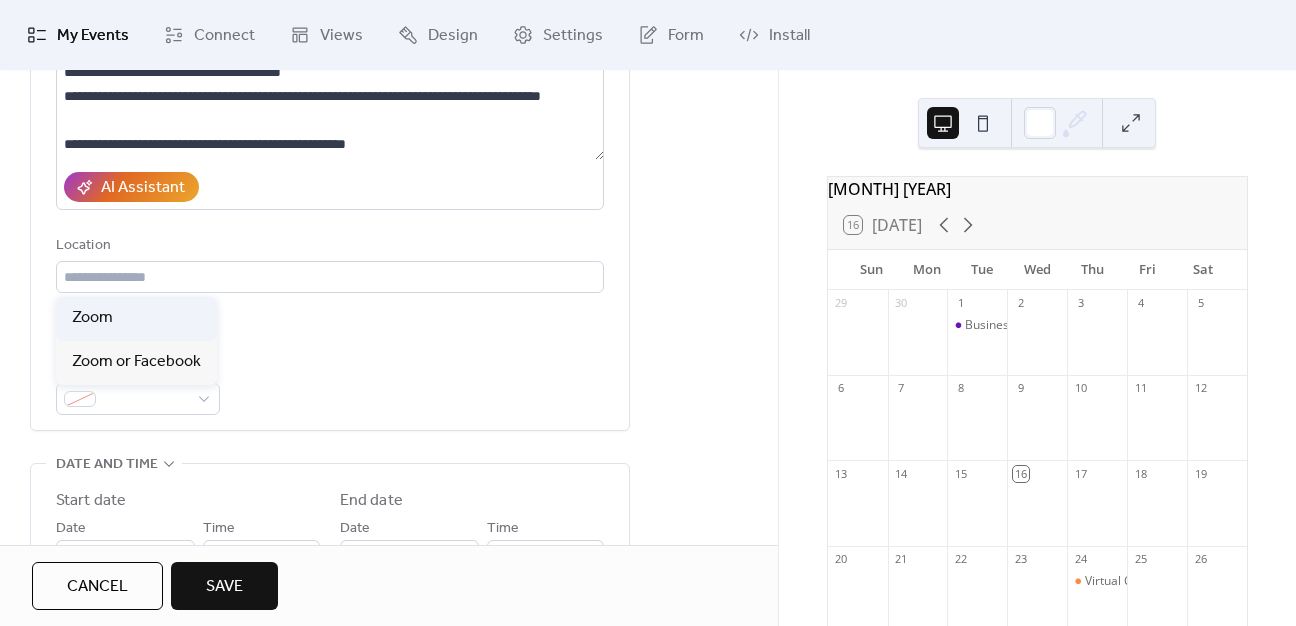 type on "****" 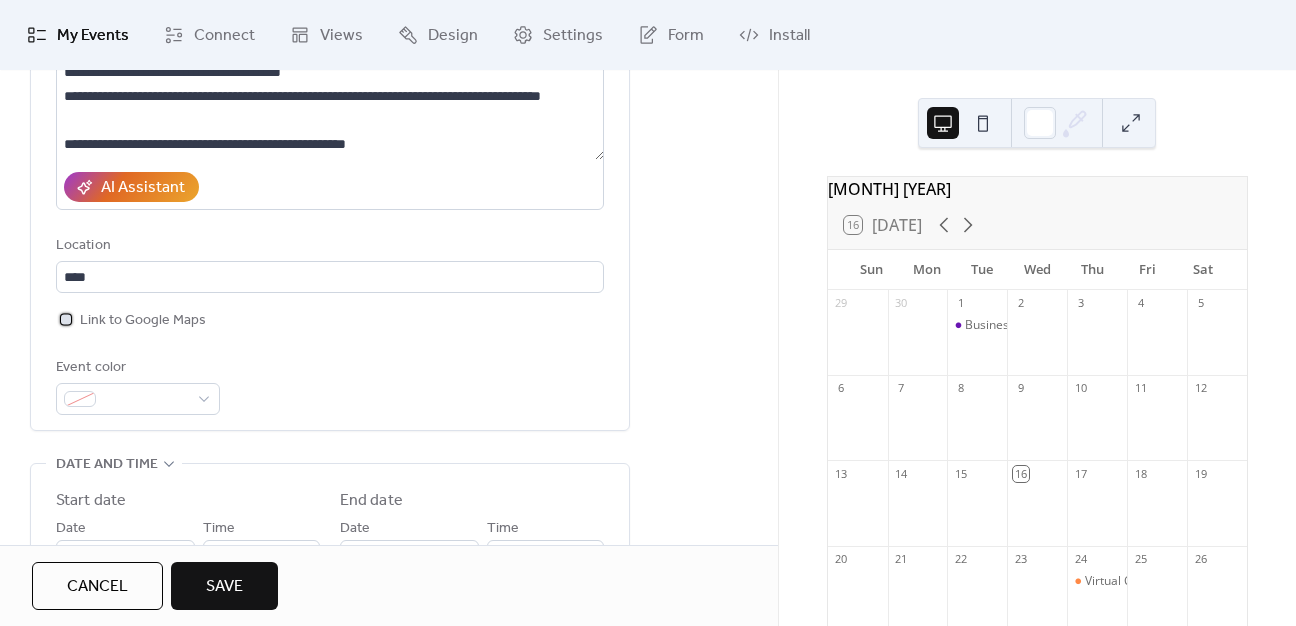 click at bounding box center [66, 319] 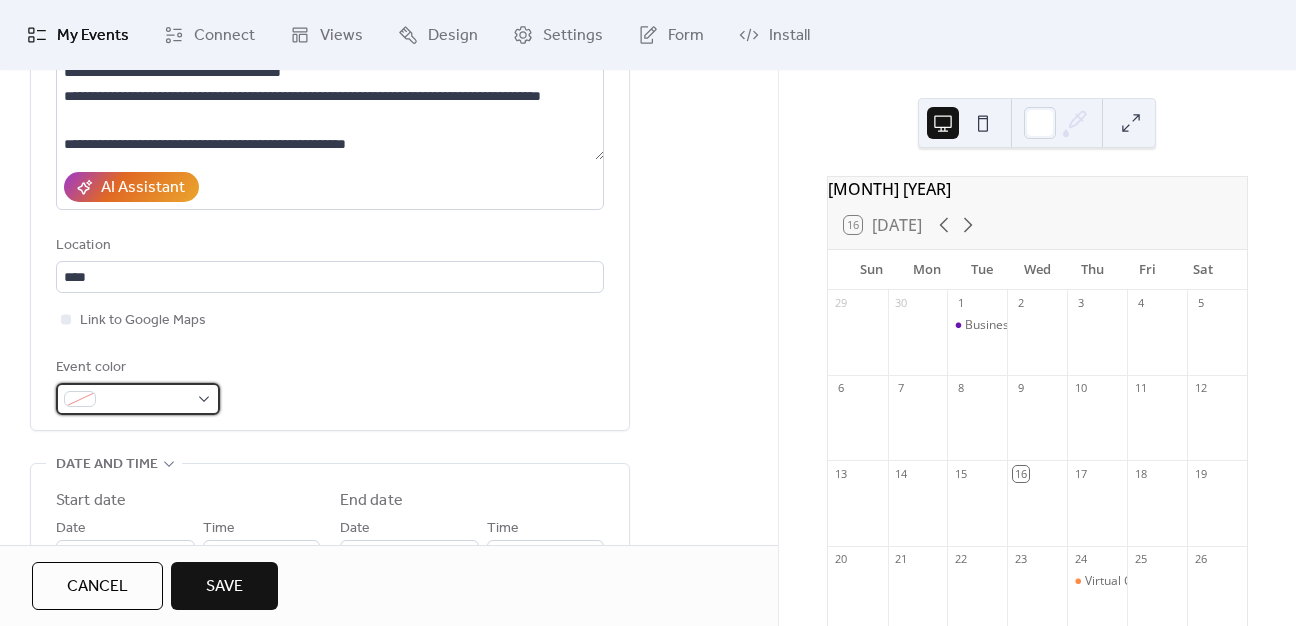 click at bounding box center (138, 399) 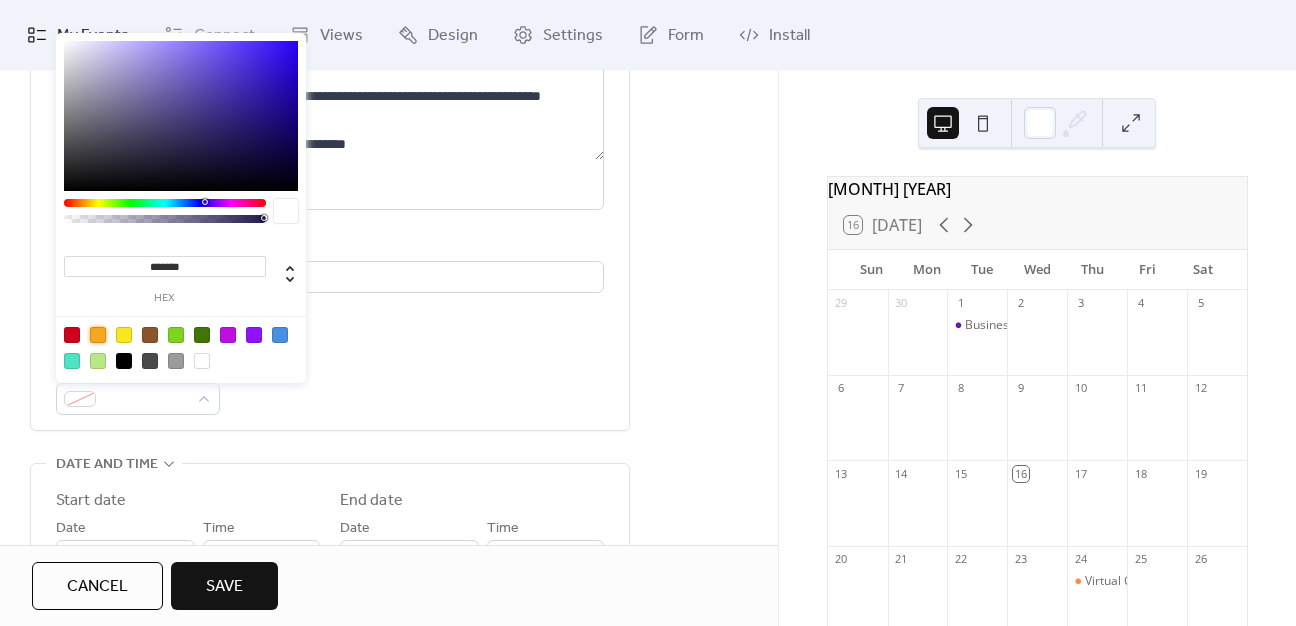 click at bounding box center (98, 335) 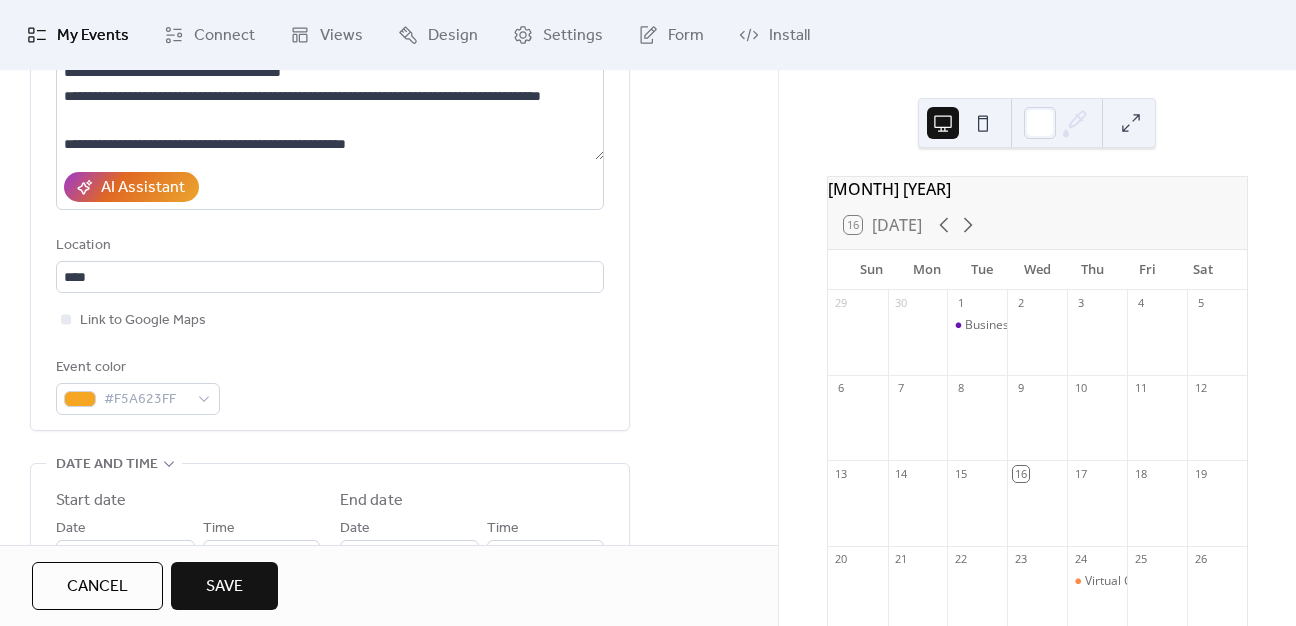 click on "Event color #F5A623FF" at bounding box center (330, 385) 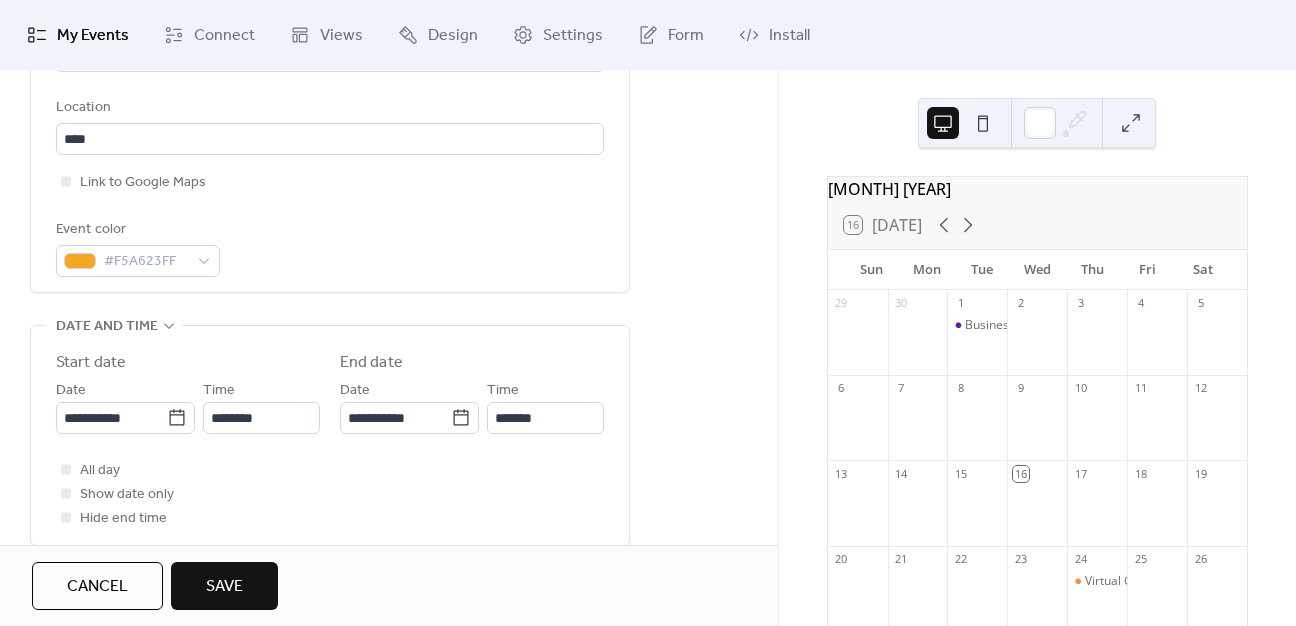 scroll, scrollTop: 500, scrollLeft: 0, axis: vertical 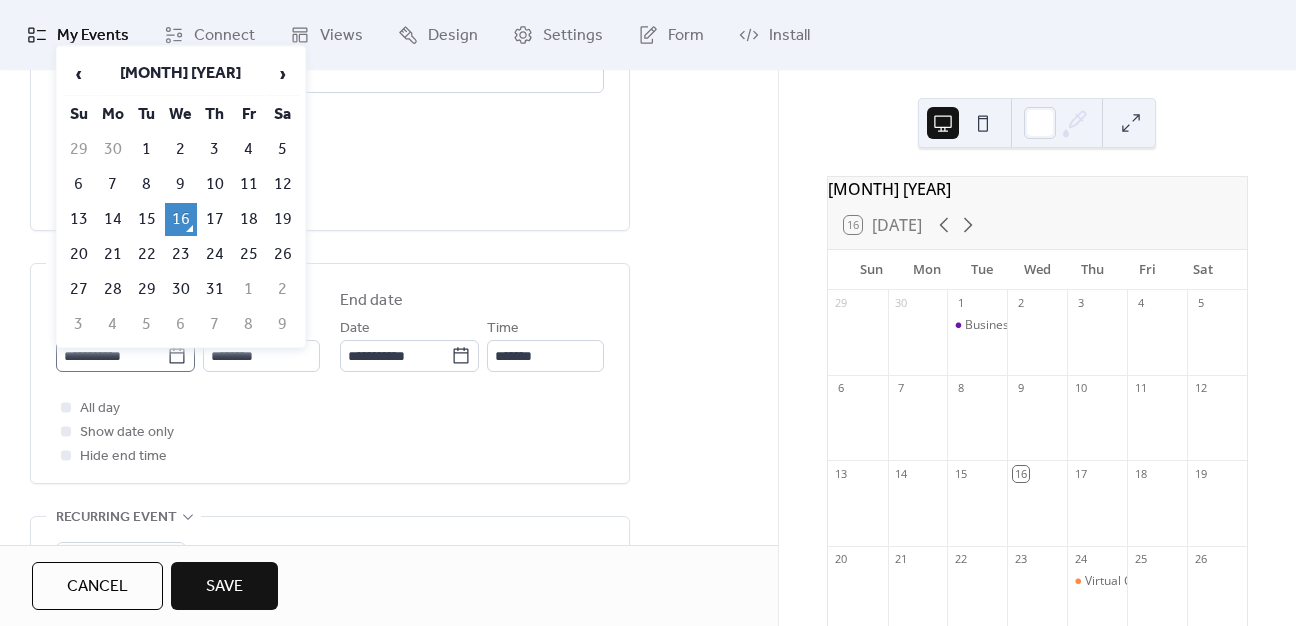 click 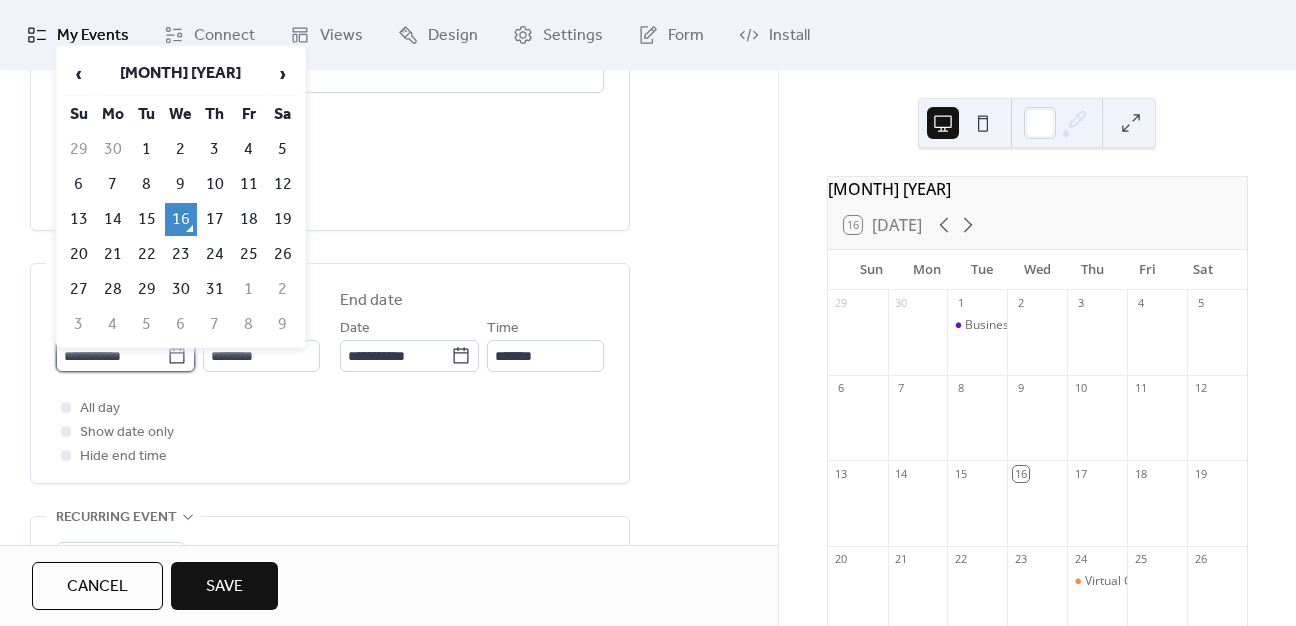 click on "**********" at bounding box center (111, 356) 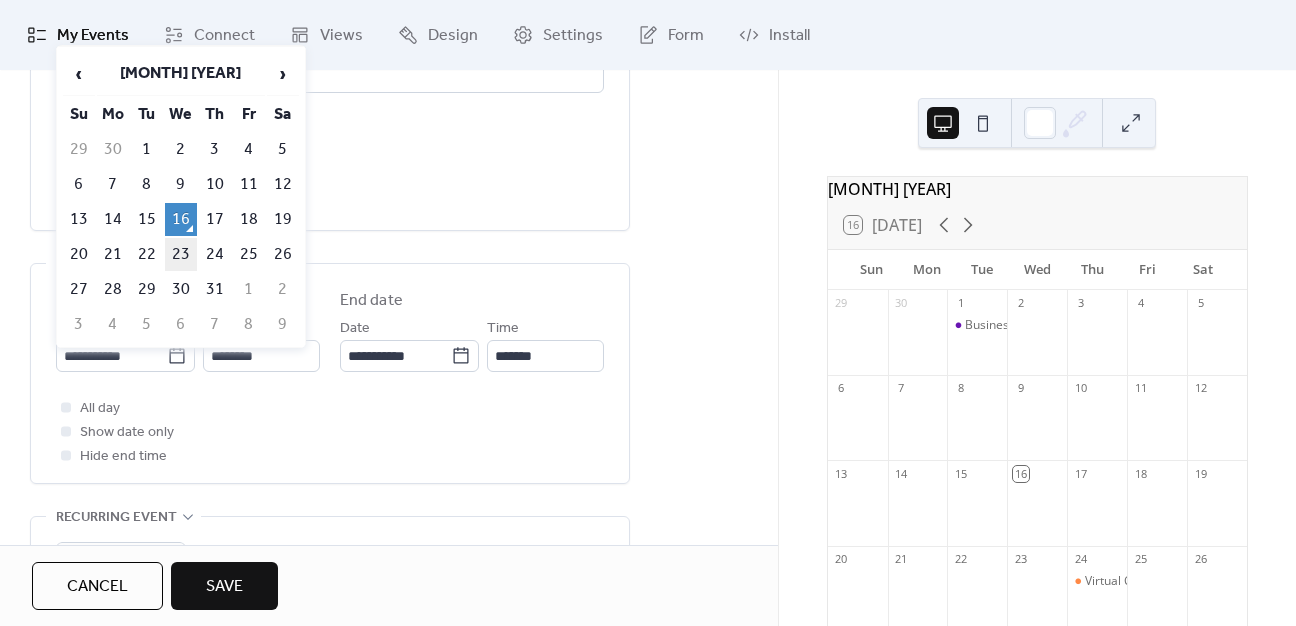 click on "23" at bounding box center (181, 254) 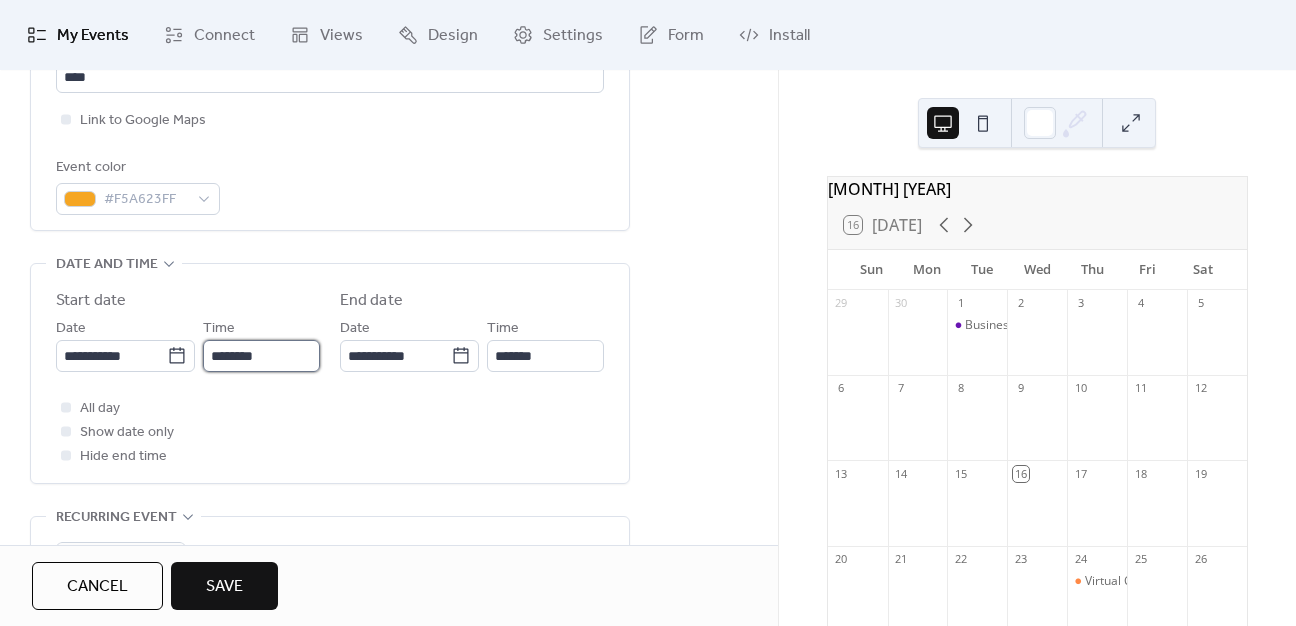 click on "********" at bounding box center [261, 356] 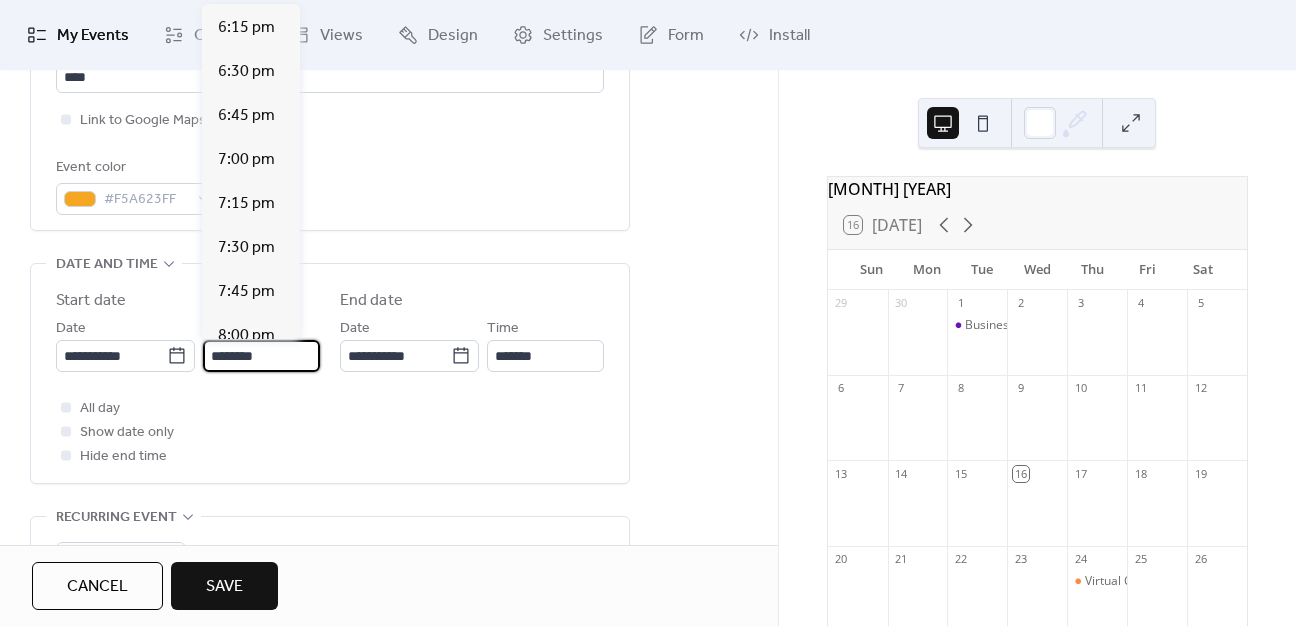 scroll, scrollTop: 3212, scrollLeft: 0, axis: vertical 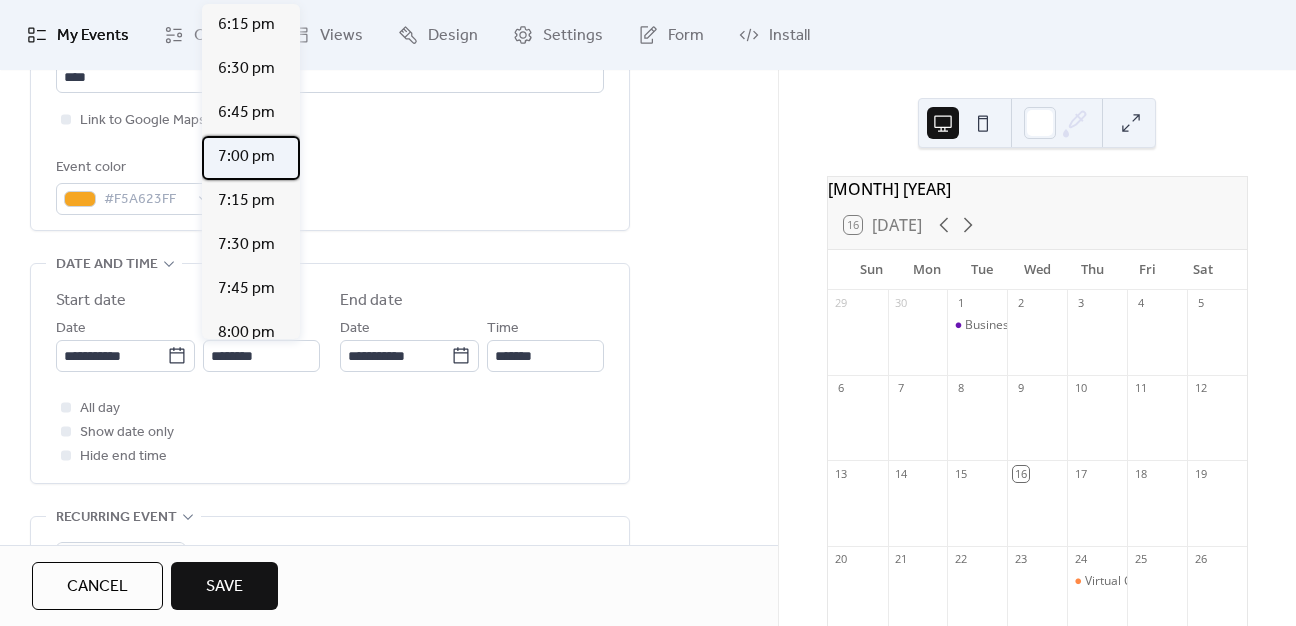 click on "7:00 pm" at bounding box center [246, 157] 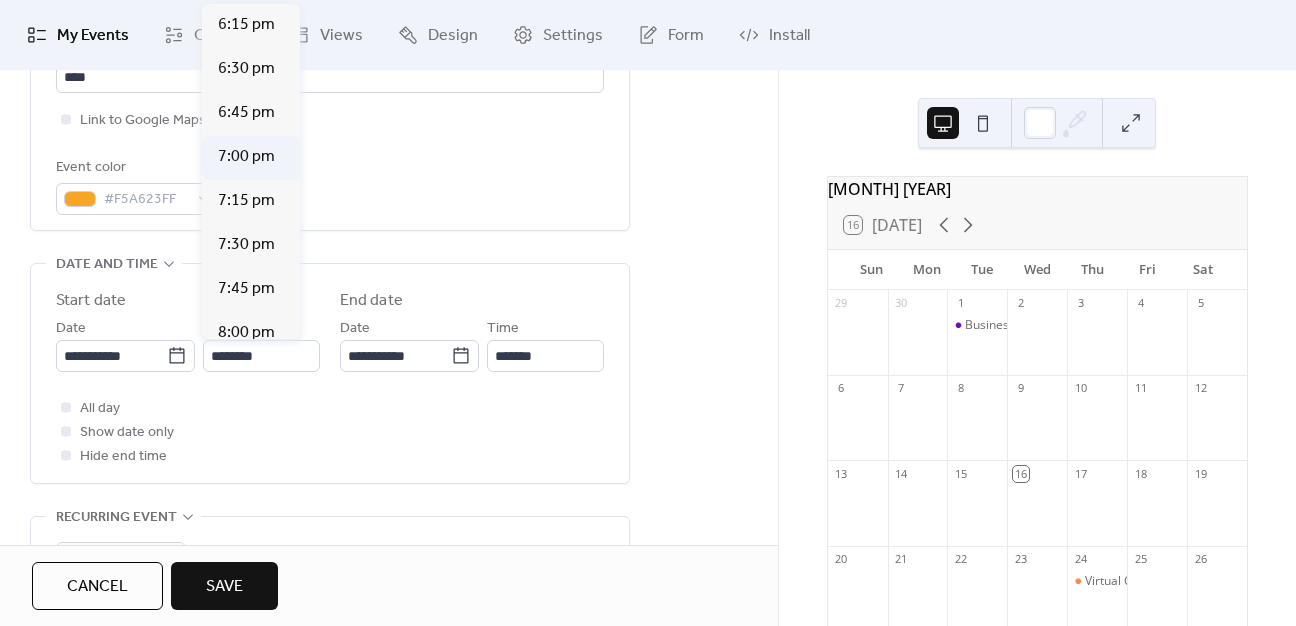 type on "*******" 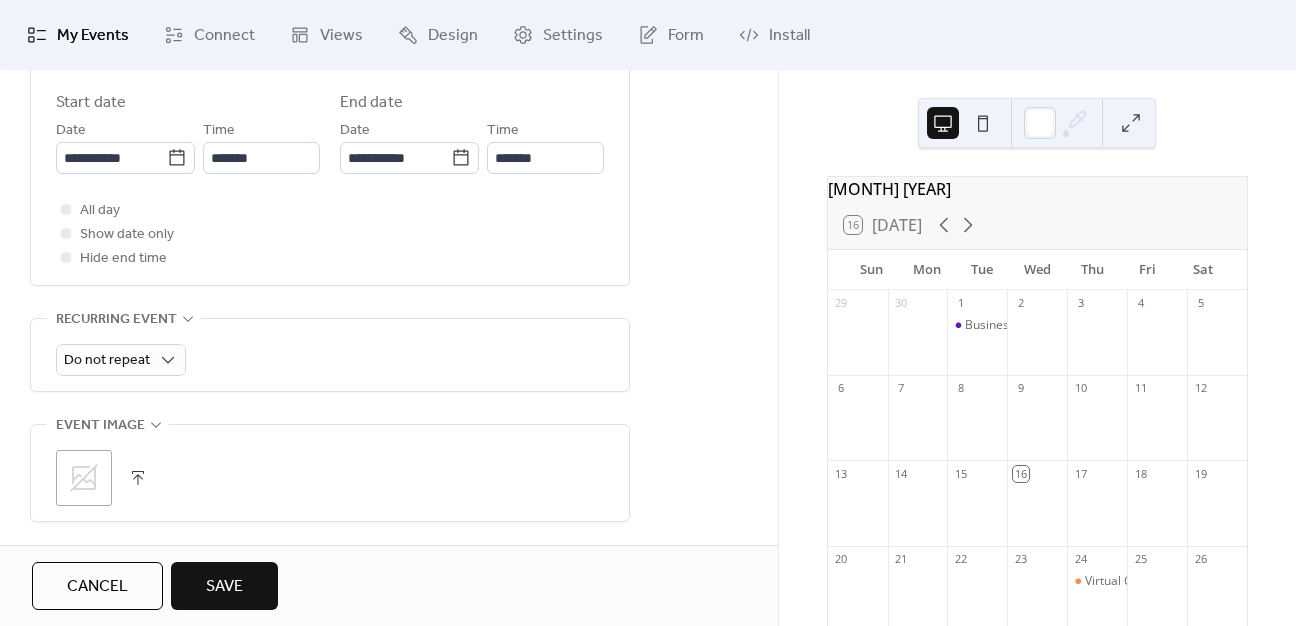 scroll, scrollTop: 700, scrollLeft: 0, axis: vertical 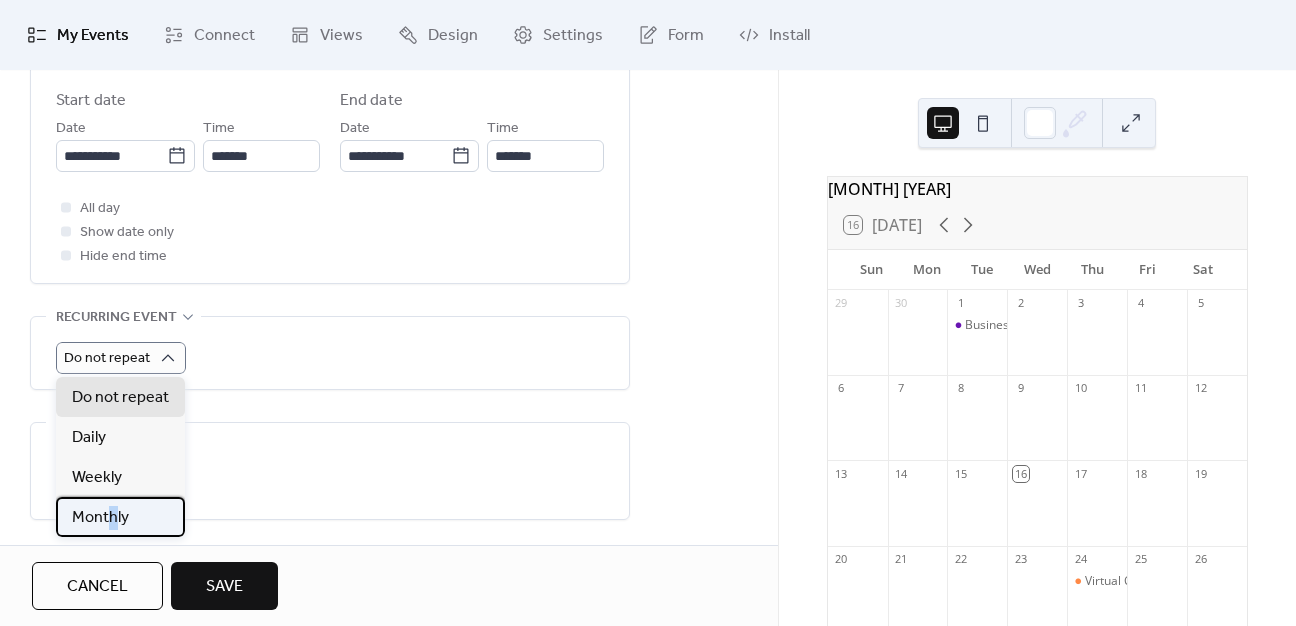 click on "Monthly" at bounding box center (100, 518) 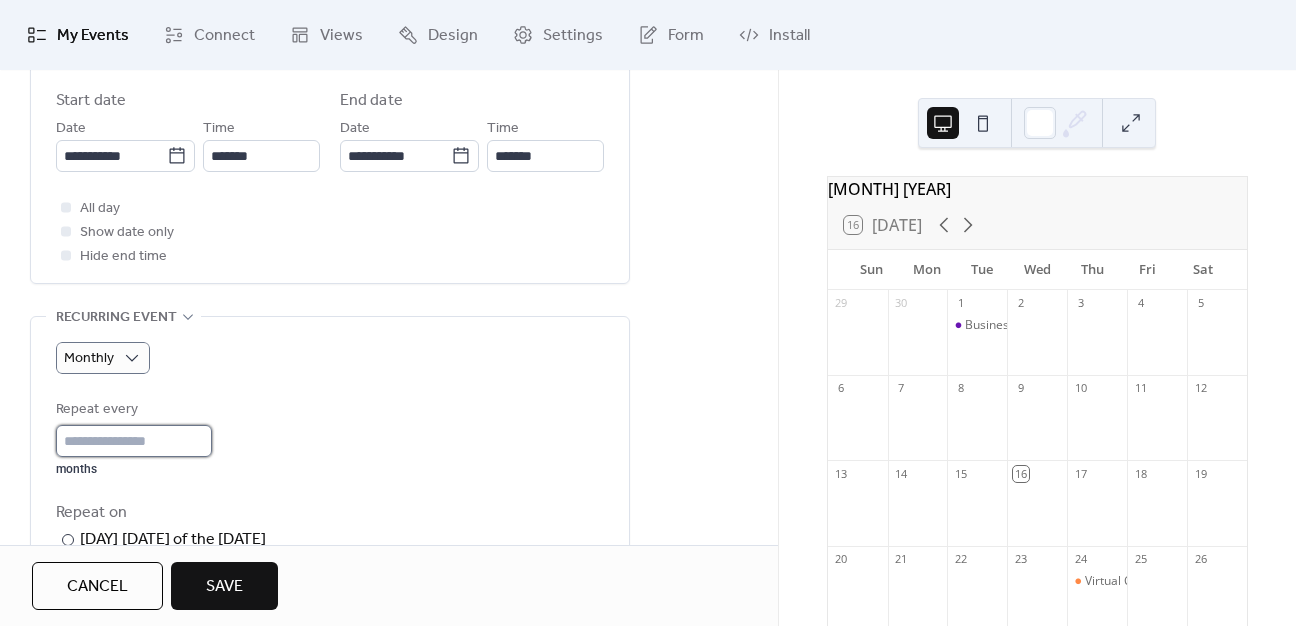 click on "*" at bounding box center [134, 441] 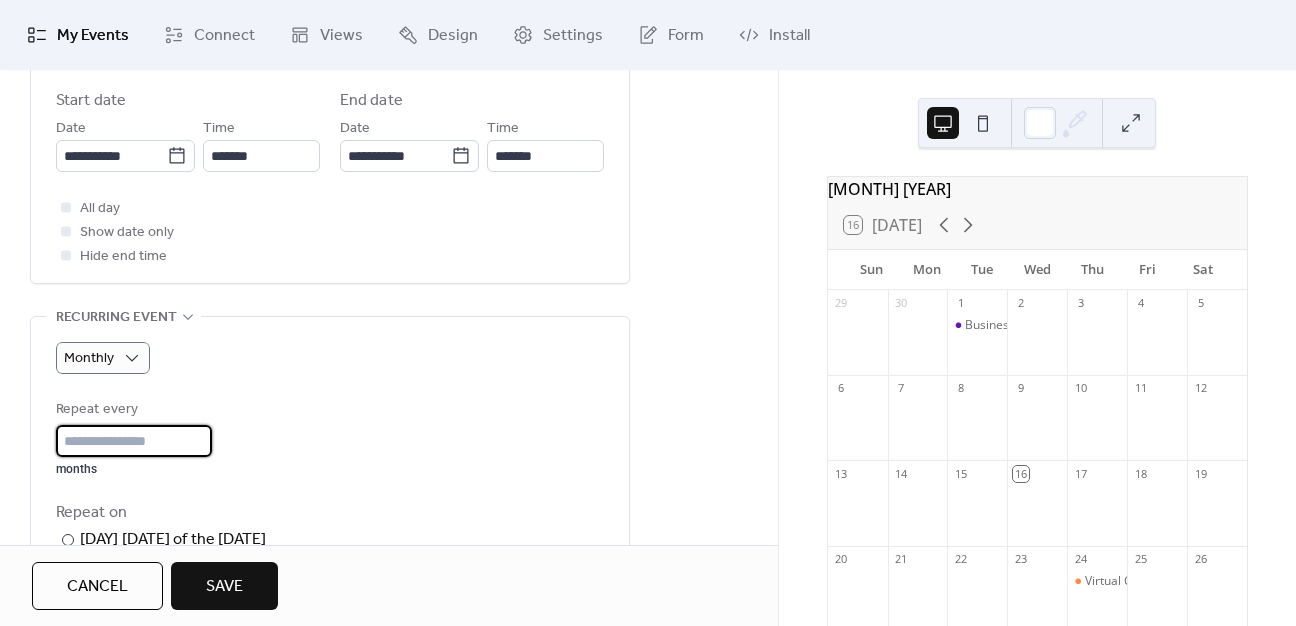 click on "*" at bounding box center (134, 441) 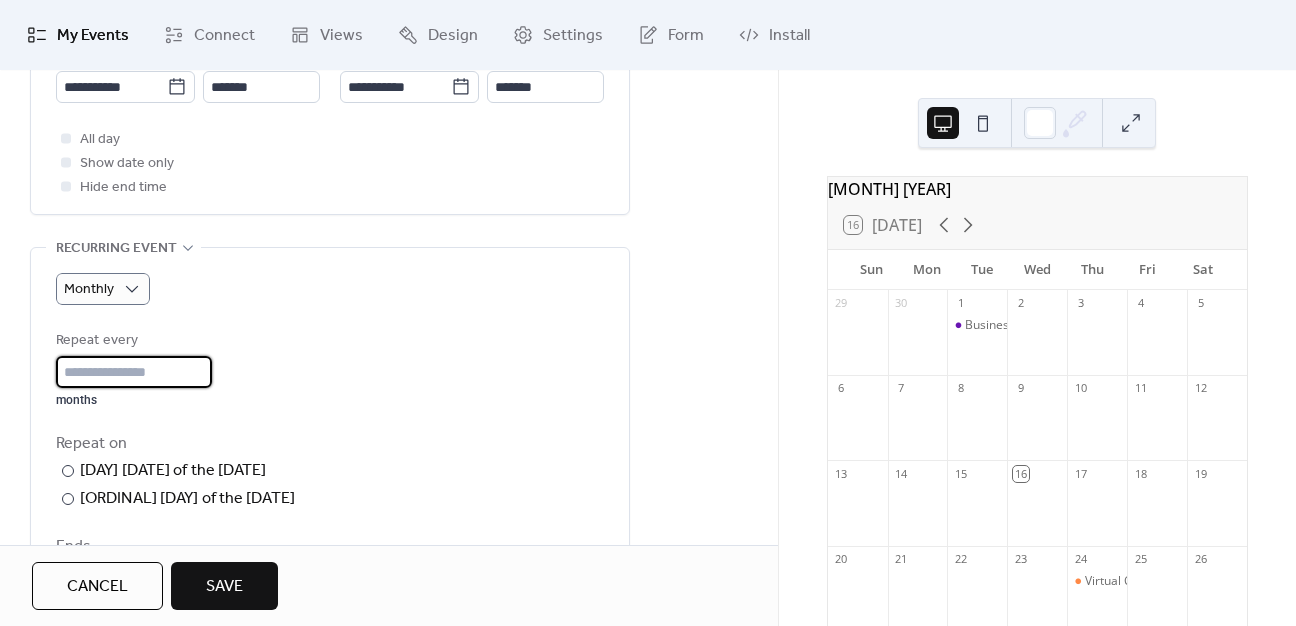scroll, scrollTop: 800, scrollLeft: 0, axis: vertical 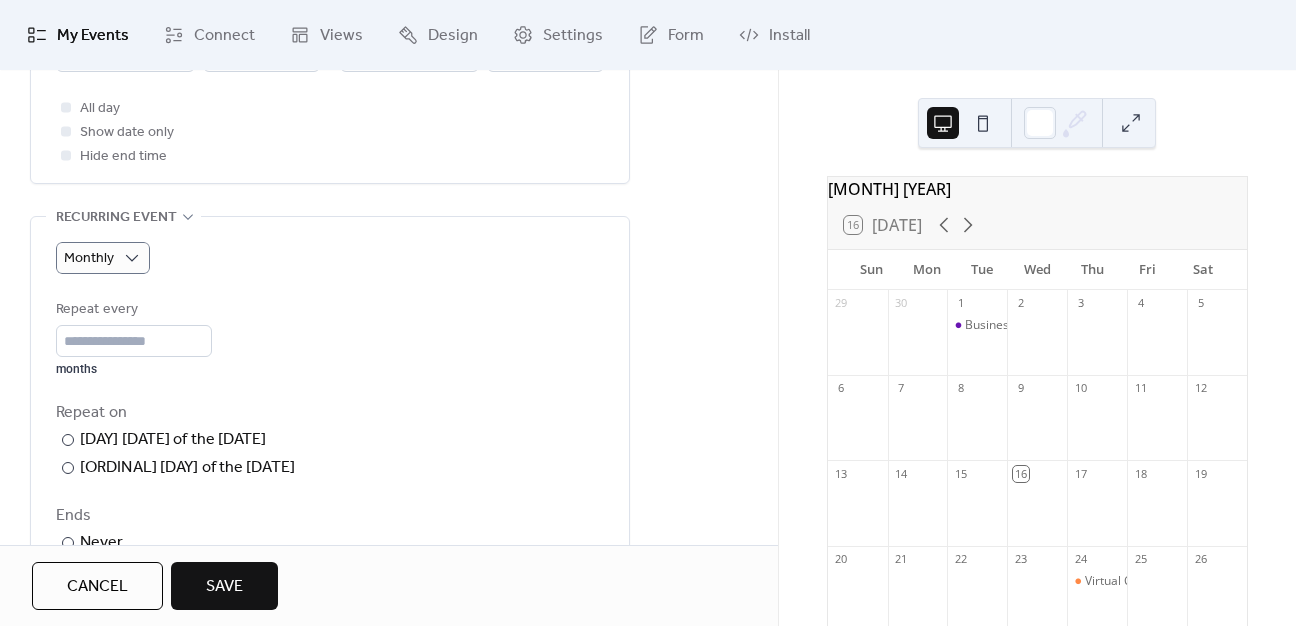 click on "Repeat every * months" at bounding box center (330, 337) 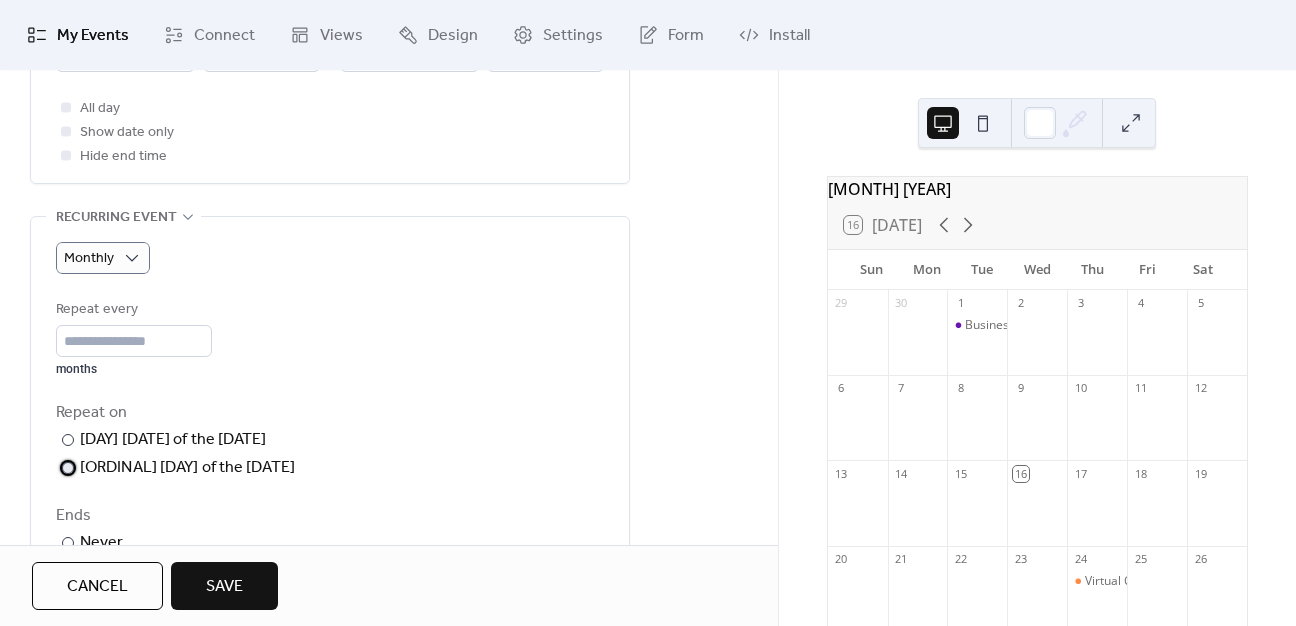 click at bounding box center (68, 468) 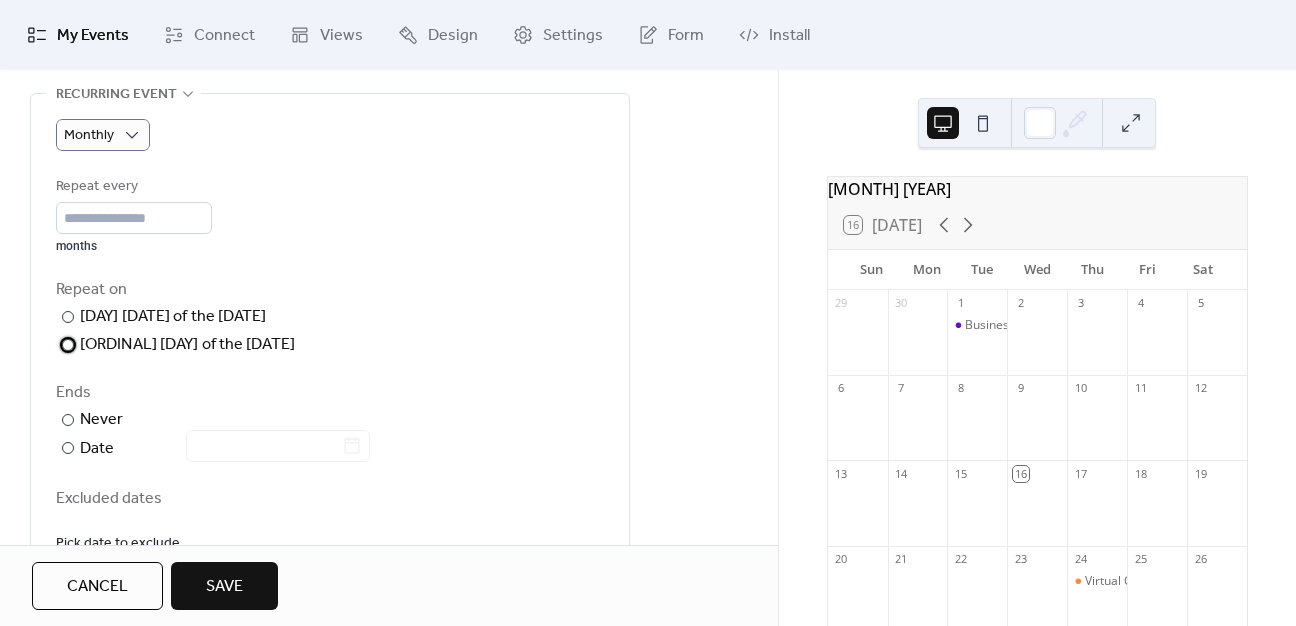 scroll, scrollTop: 1000, scrollLeft: 0, axis: vertical 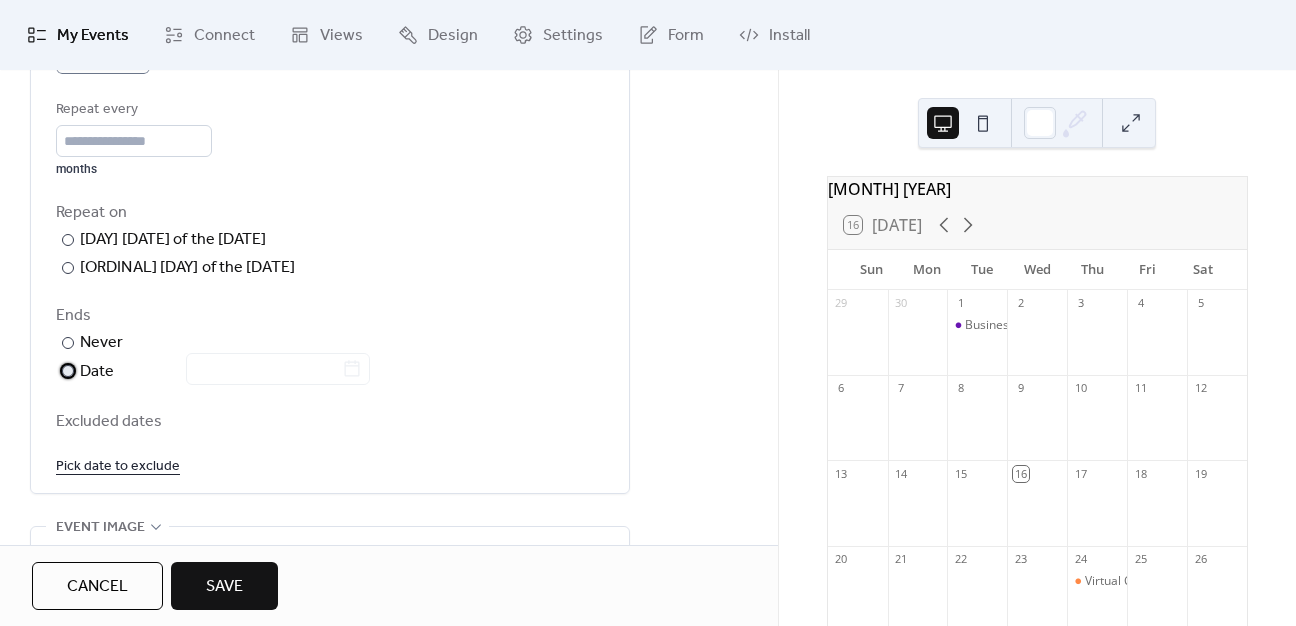 click at bounding box center [68, 371] 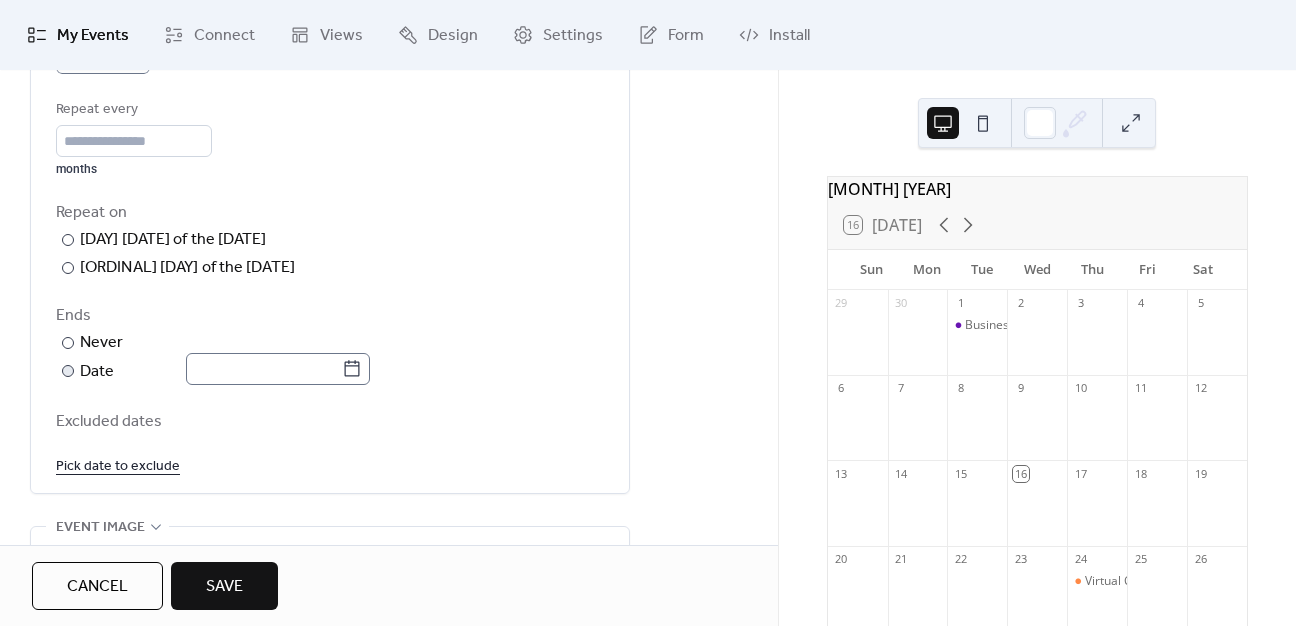 click 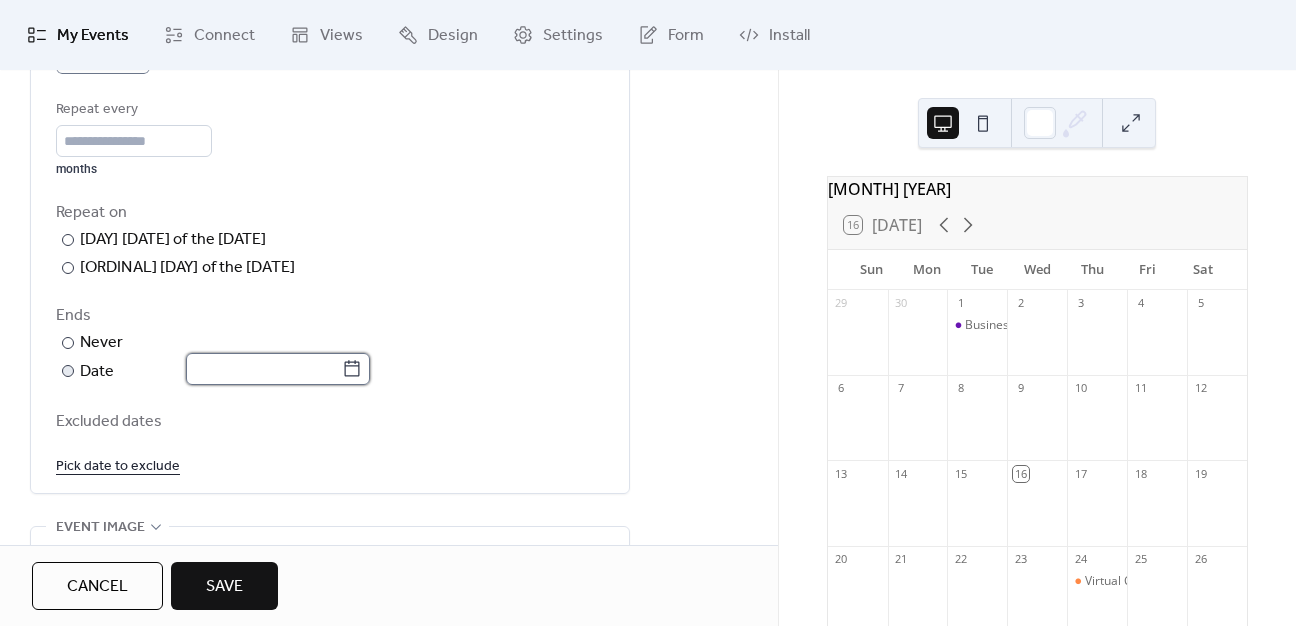 click at bounding box center (264, 369) 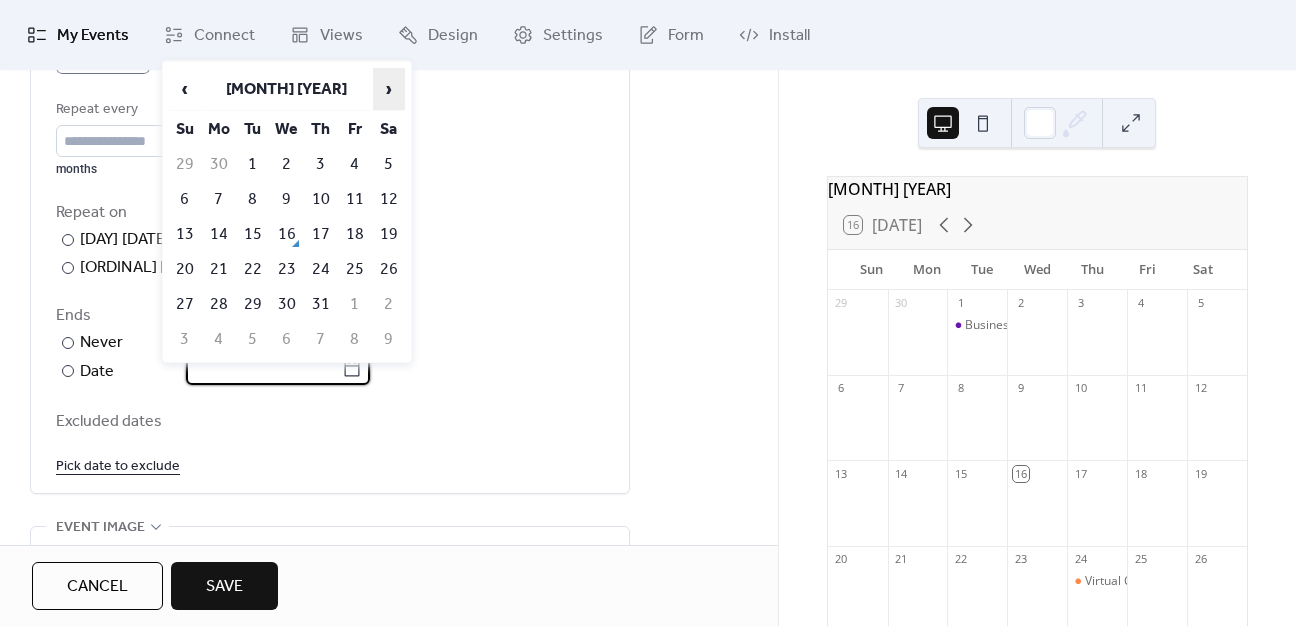 click on "›" at bounding box center [389, 89] 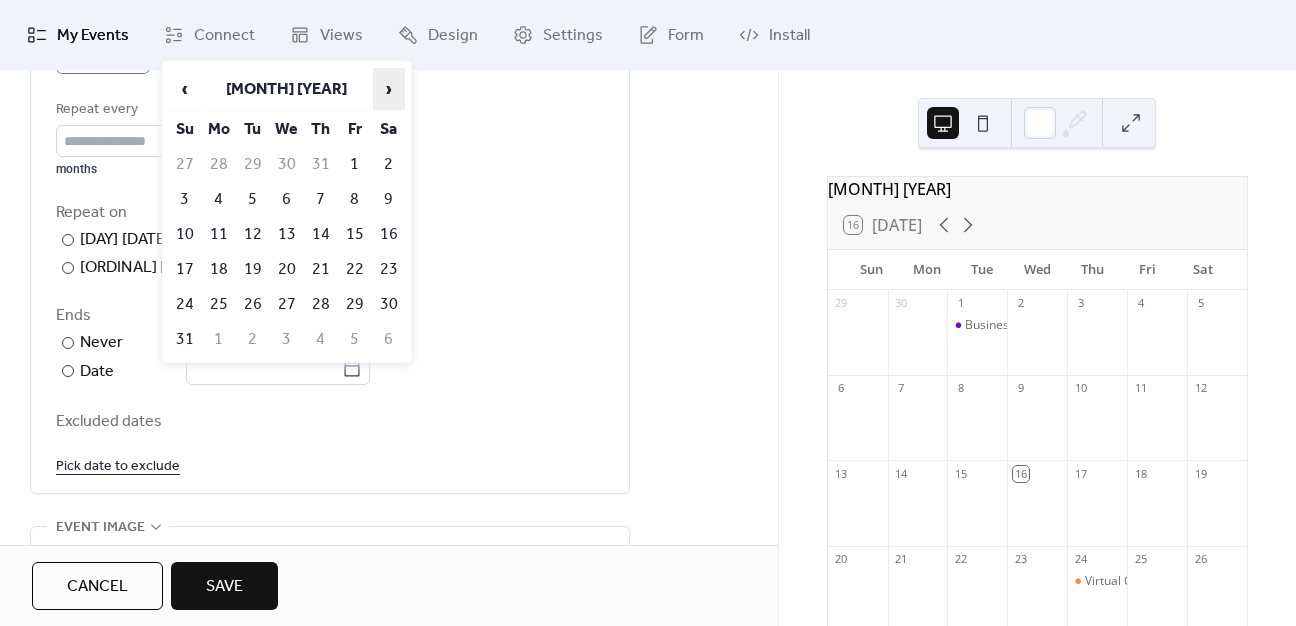 click on "›" at bounding box center [389, 89] 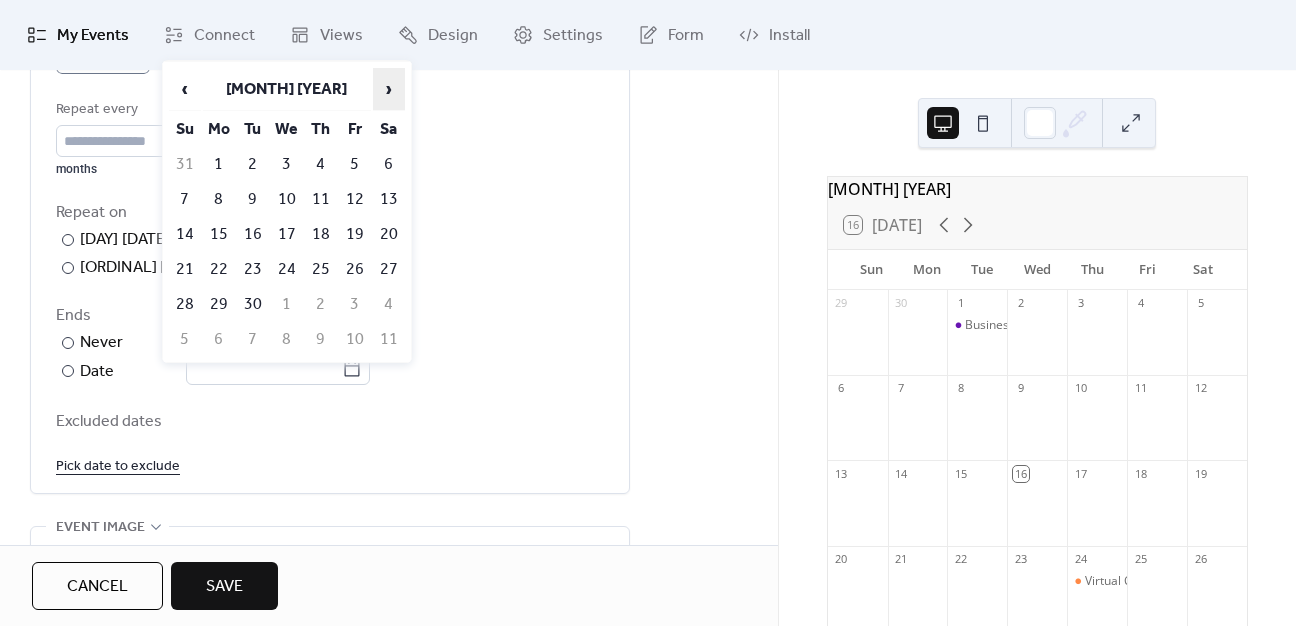 click on "›" at bounding box center (389, 89) 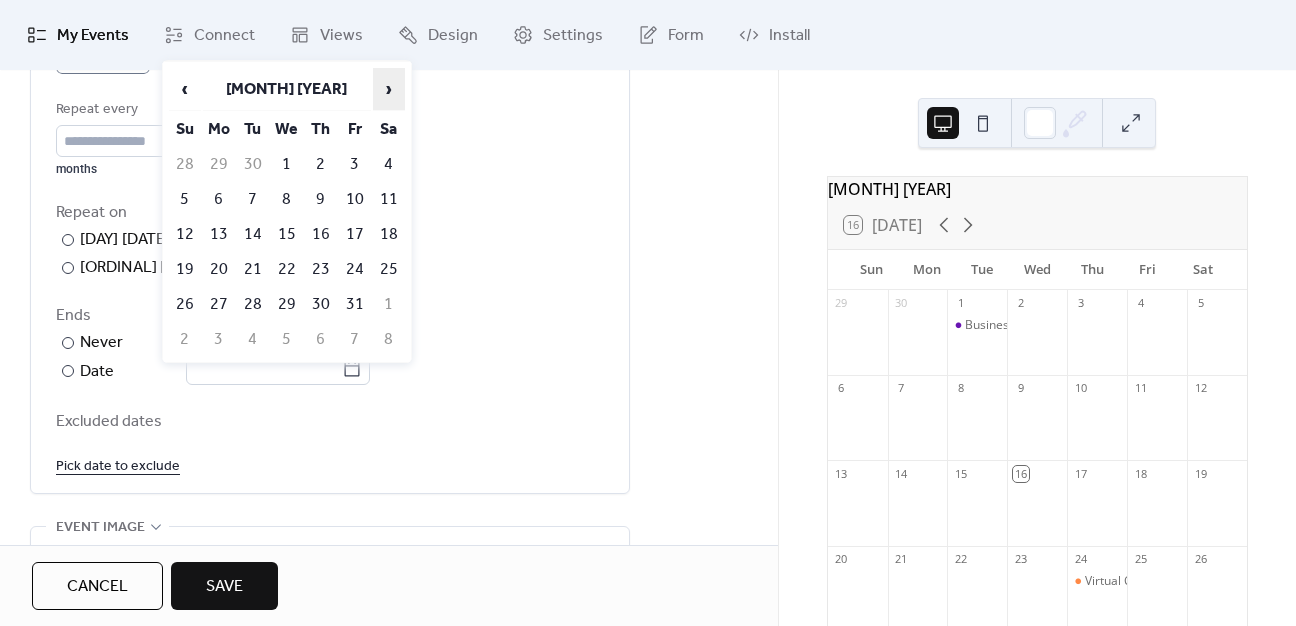 click on "›" at bounding box center [389, 89] 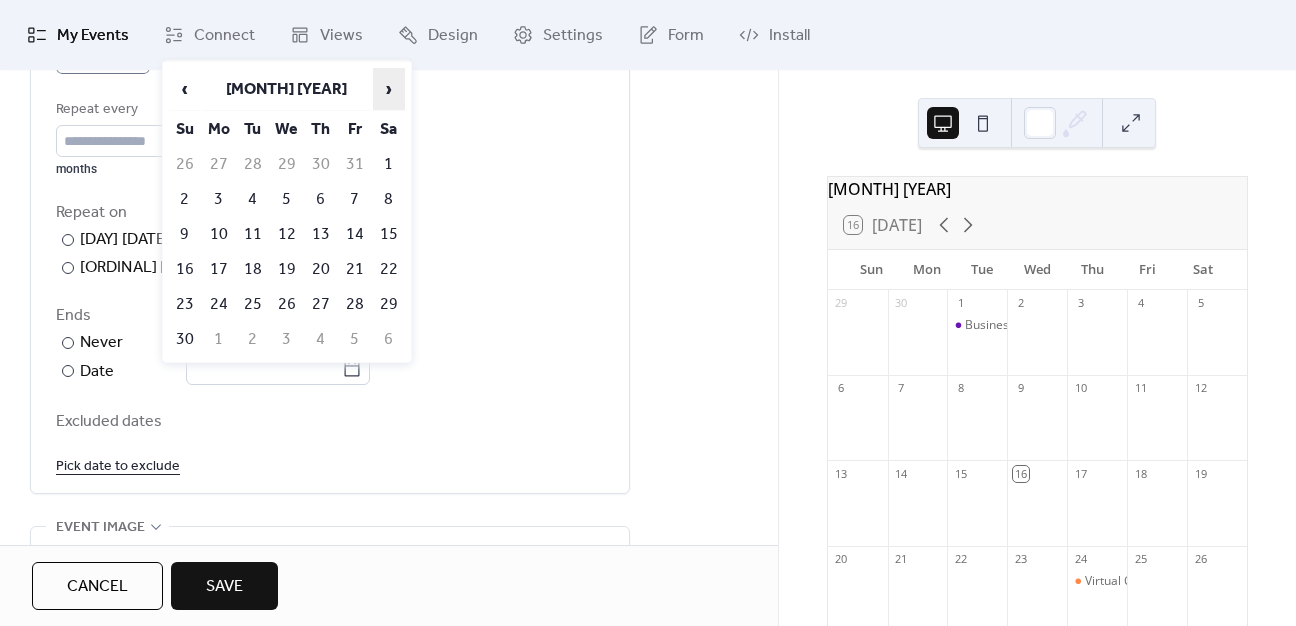 click on "›" at bounding box center [389, 89] 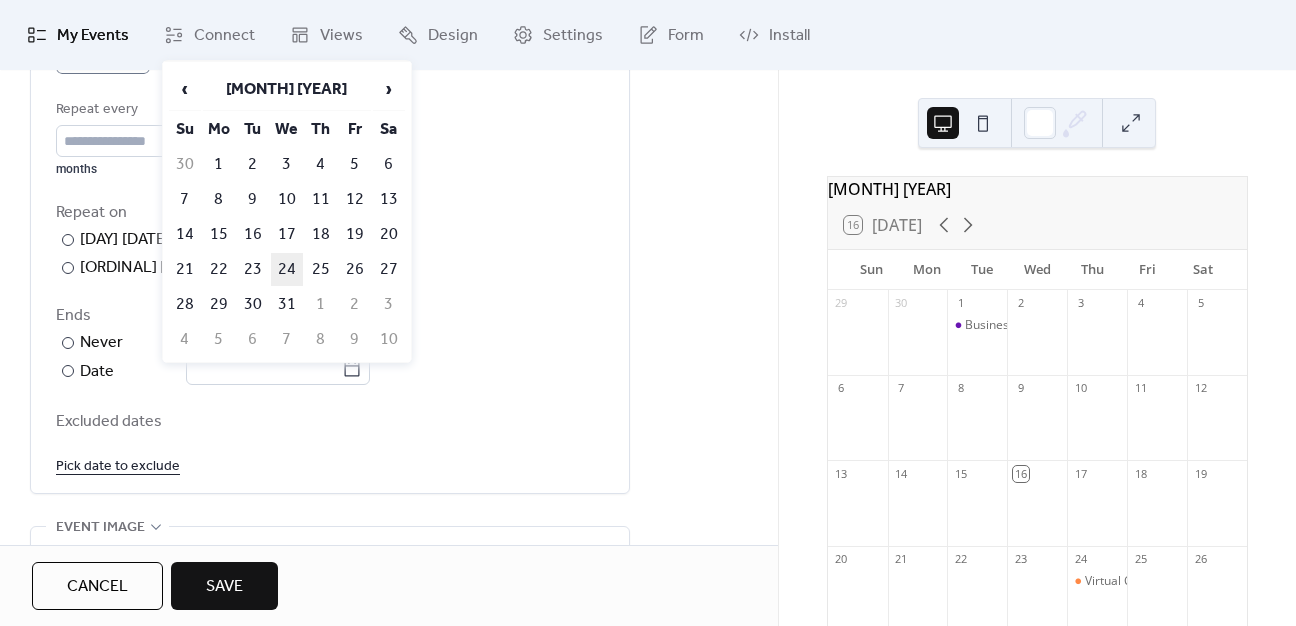 click on "24" at bounding box center (287, 269) 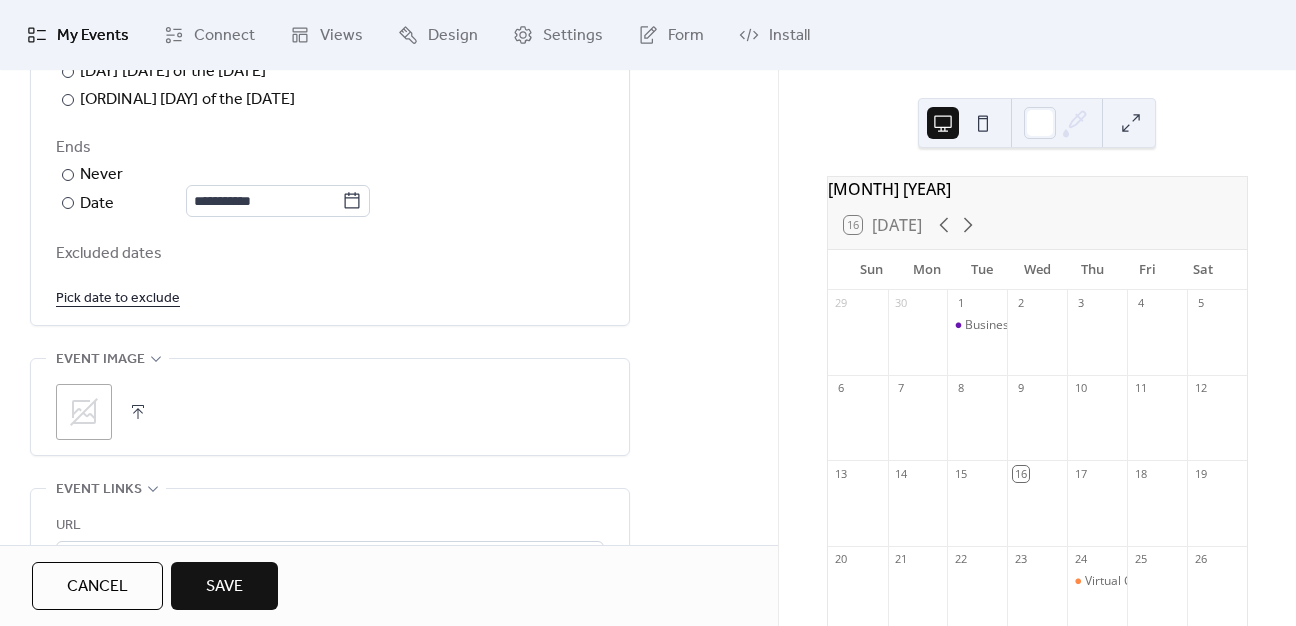 scroll, scrollTop: 1200, scrollLeft: 0, axis: vertical 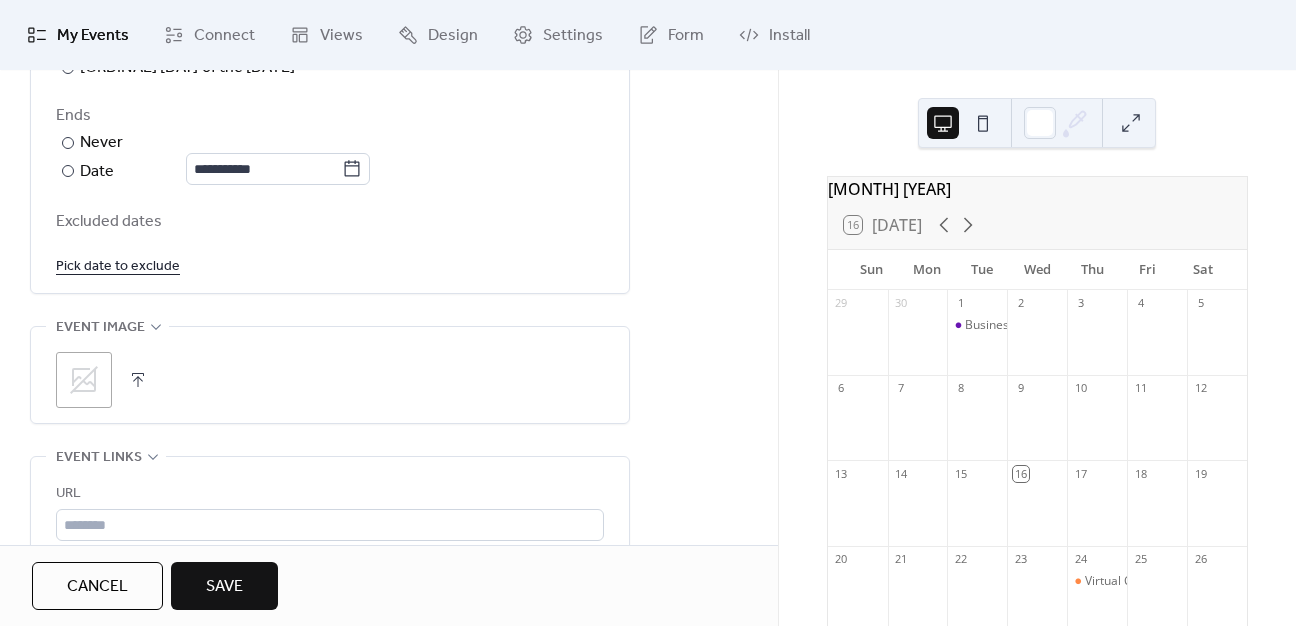 click on "Pick date to exclude" at bounding box center [118, 265] 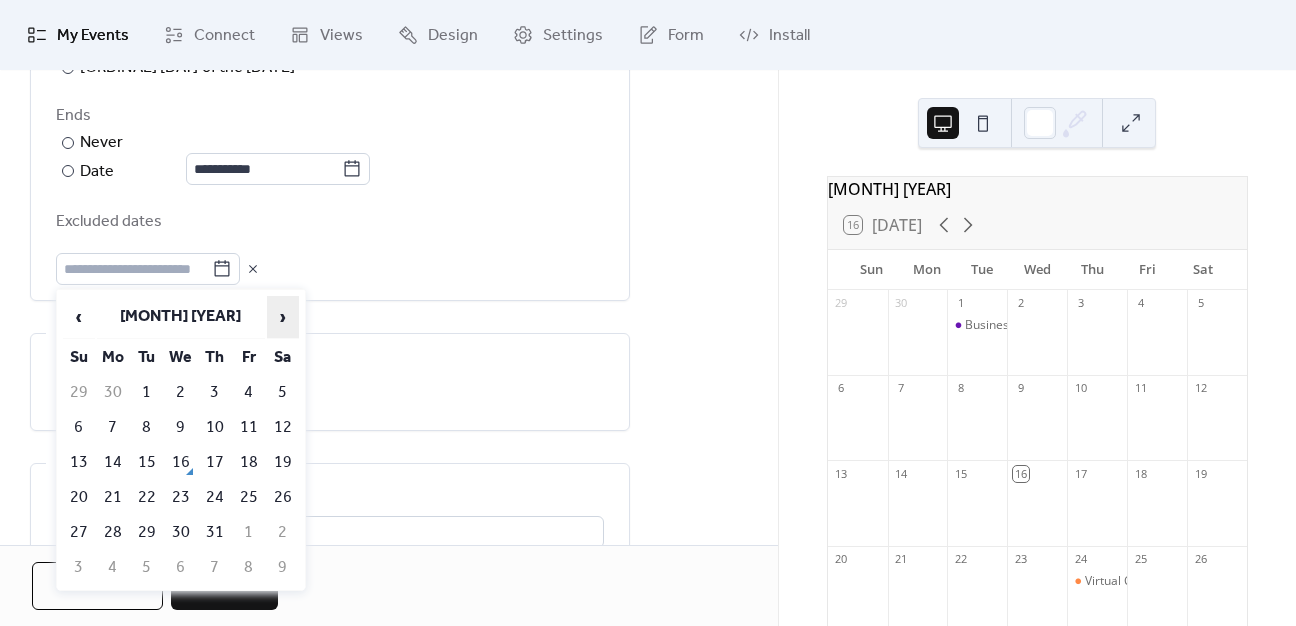 click on "›" at bounding box center (283, 317) 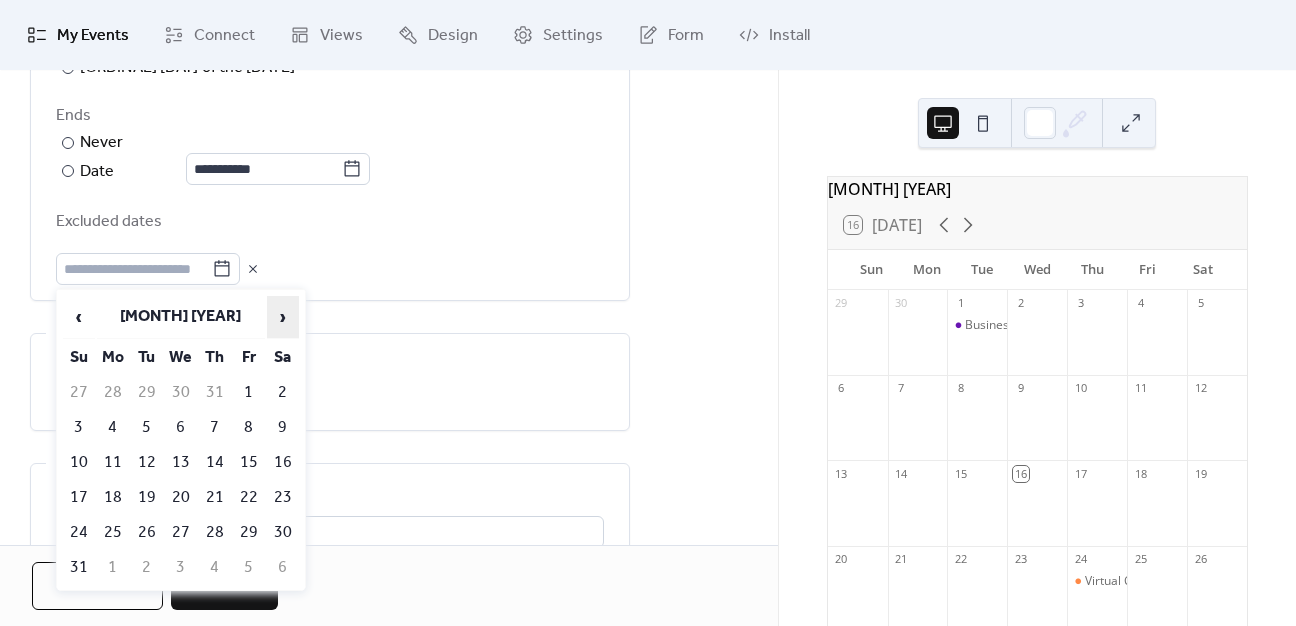 click on "›" at bounding box center [283, 317] 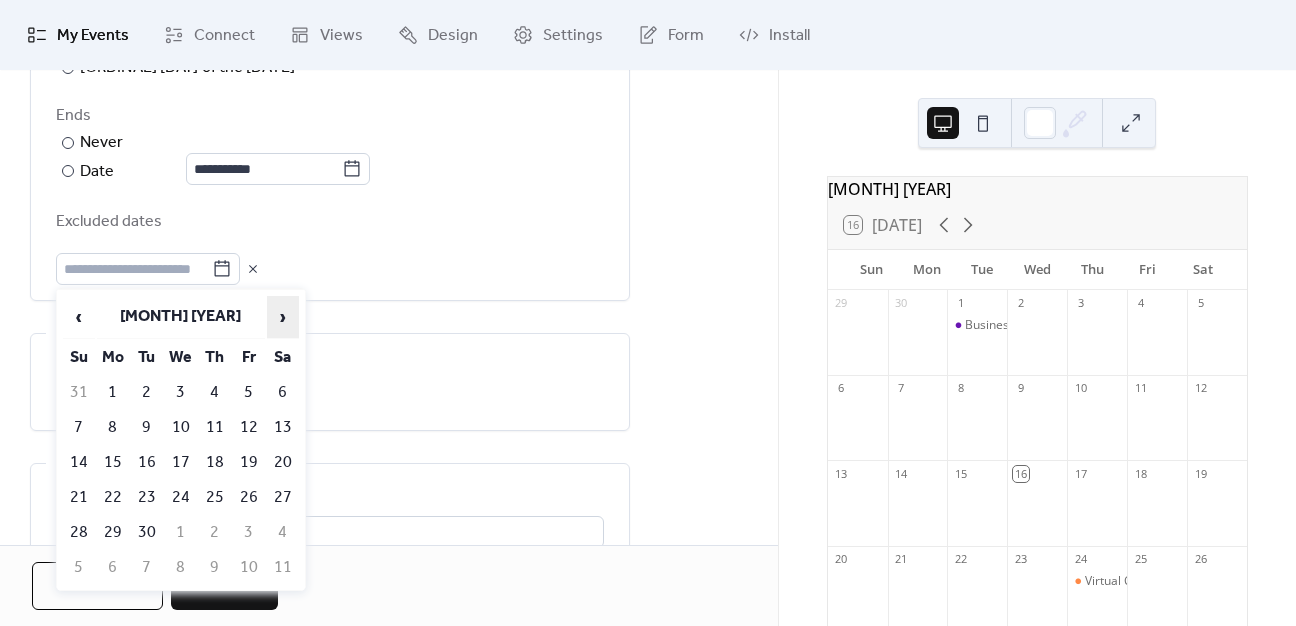 click on "›" at bounding box center (283, 317) 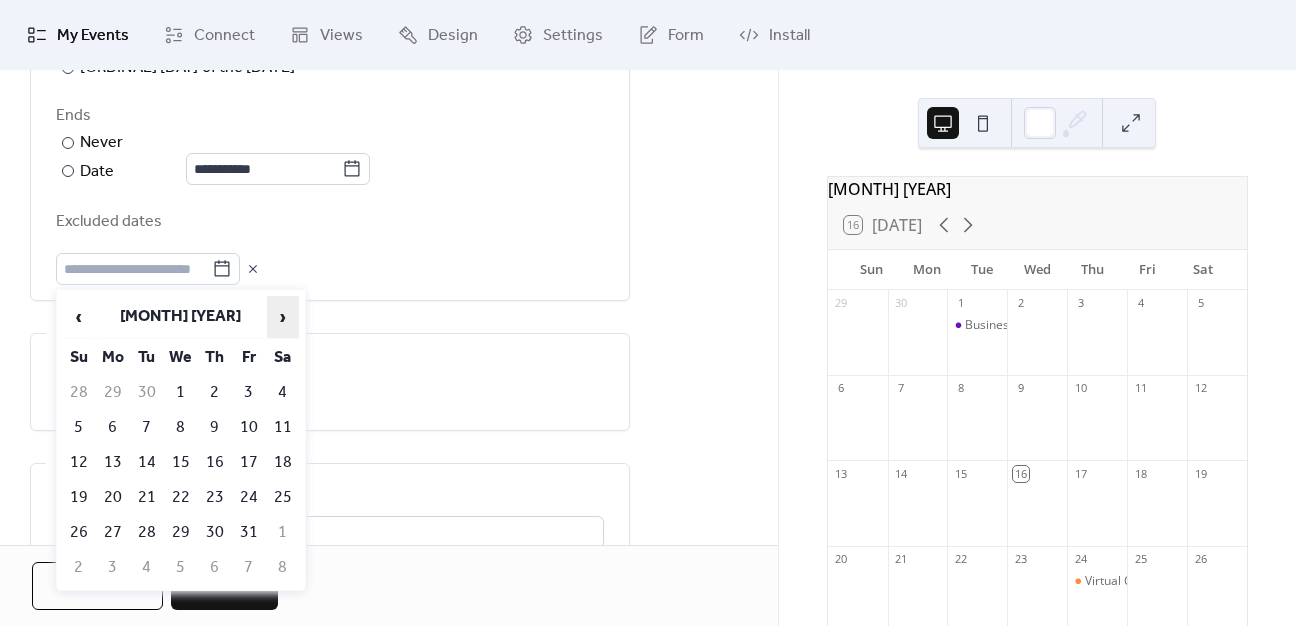 click on "›" at bounding box center (283, 317) 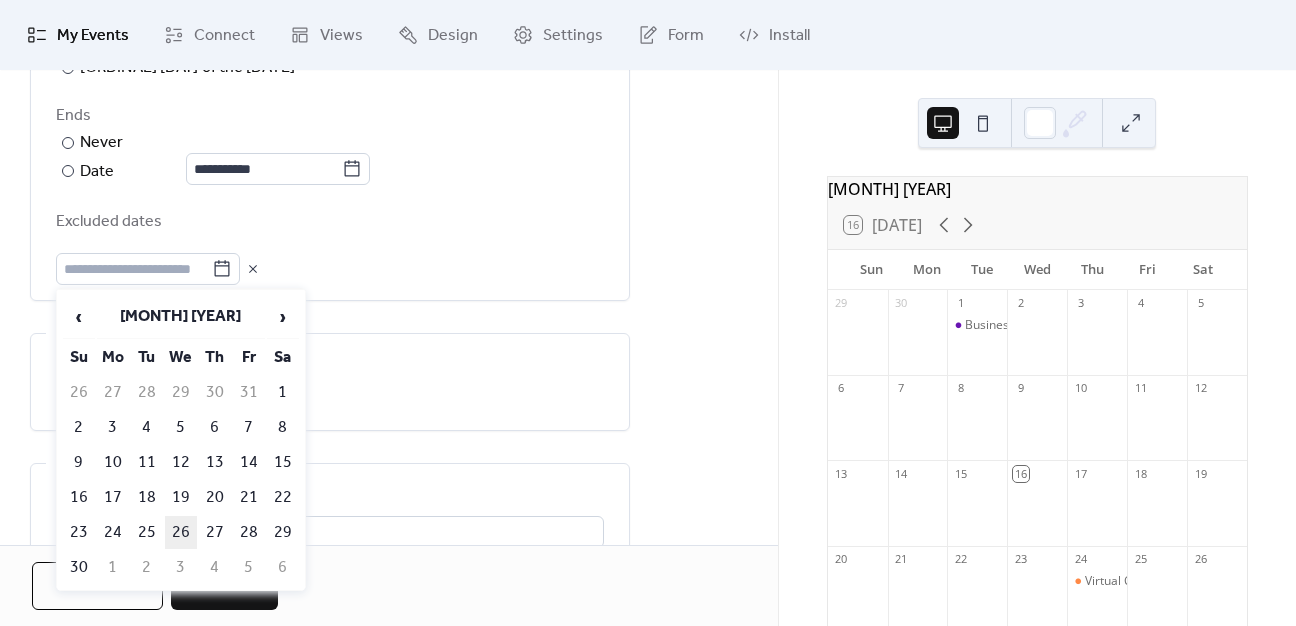 click on "26" at bounding box center (181, 532) 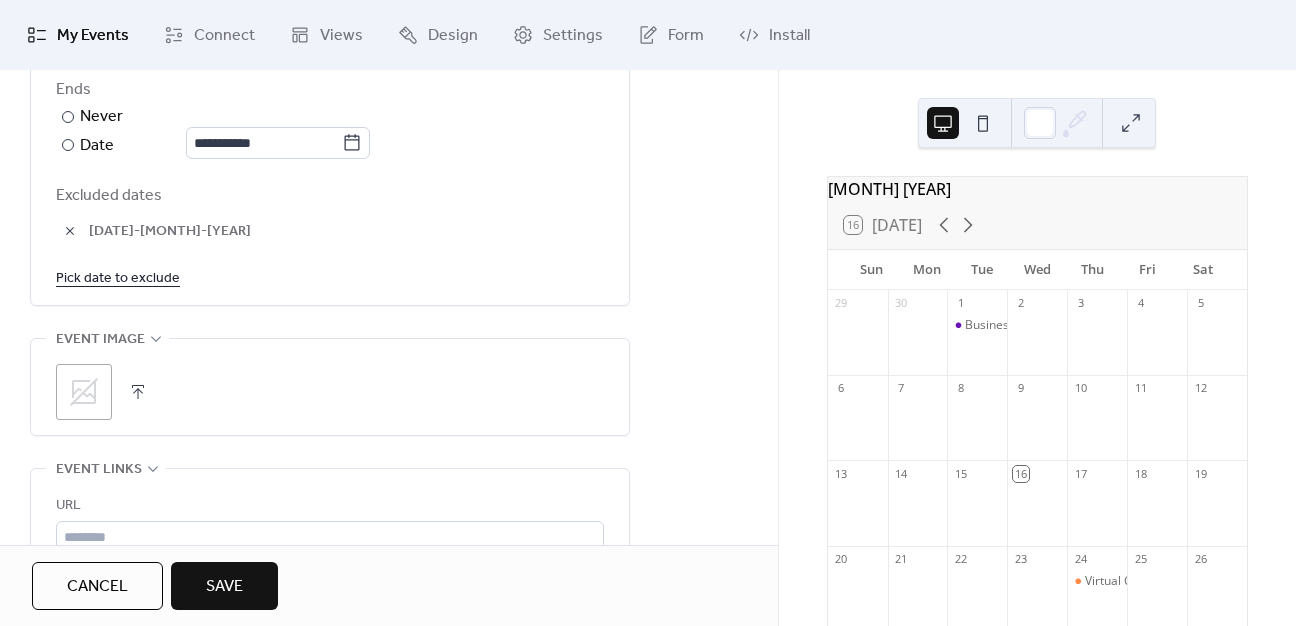 scroll, scrollTop: 1300, scrollLeft: 0, axis: vertical 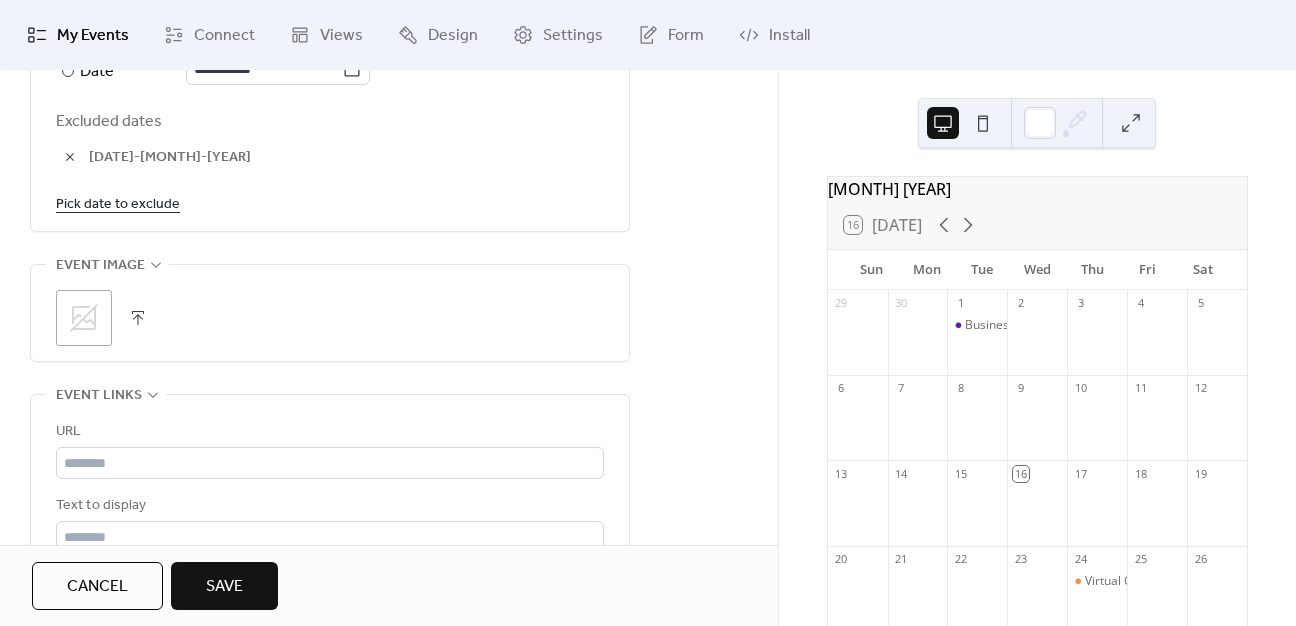 click at bounding box center (138, 318) 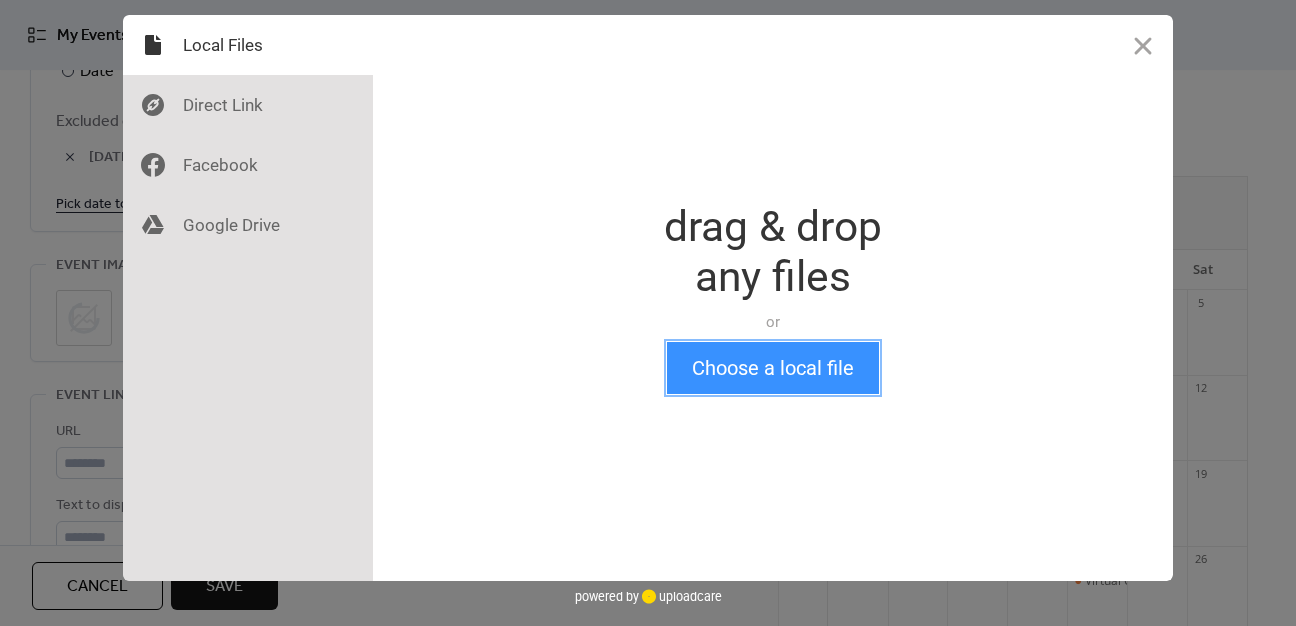 click on "Choose a local file" at bounding box center (773, 368) 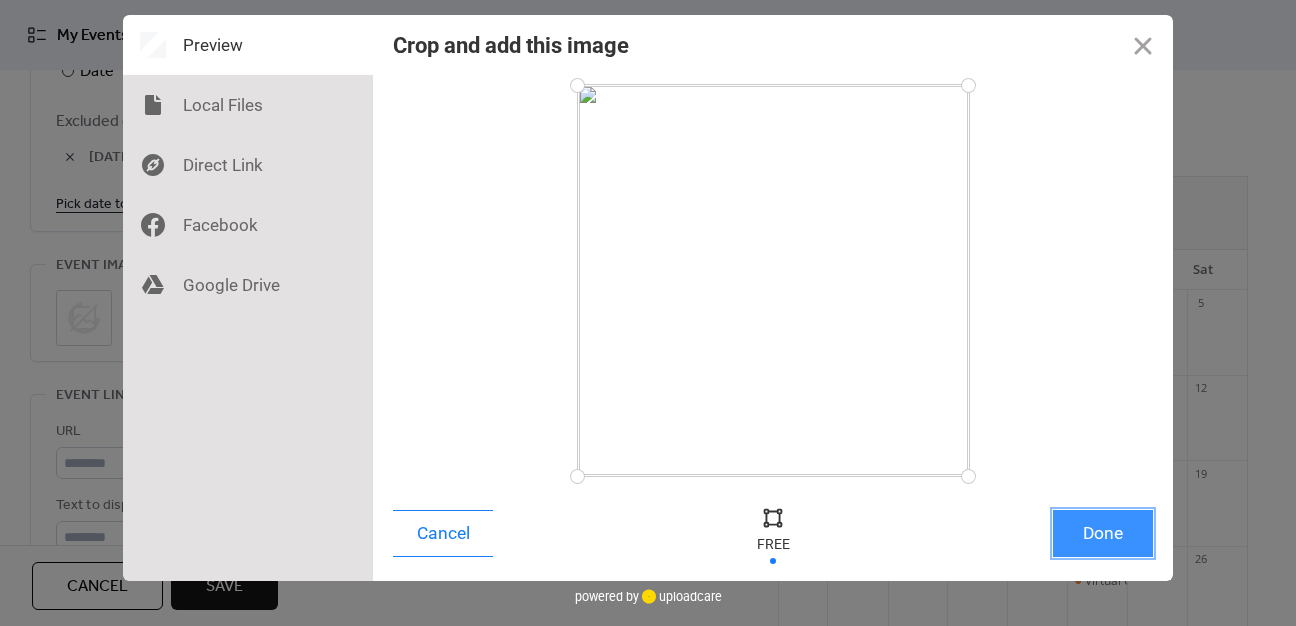 click on "Done" at bounding box center [1103, 533] 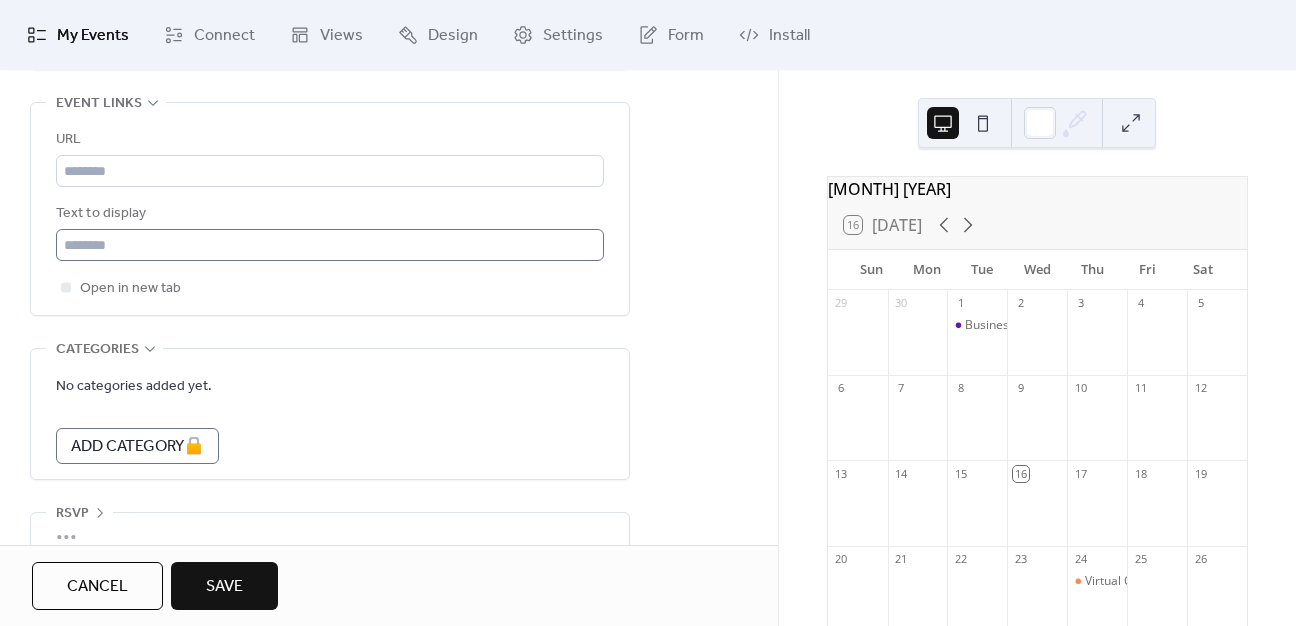 scroll, scrollTop: 1621, scrollLeft: 0, axis: vertical 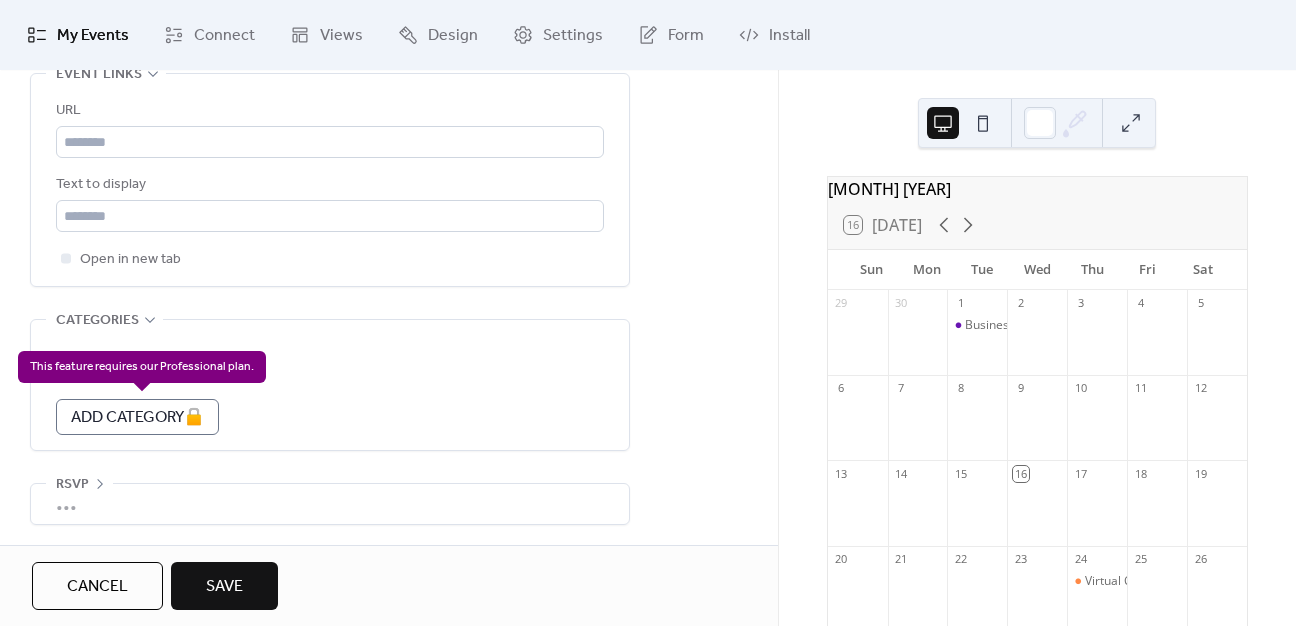 click on "Add Category  🔒" at bounding box center [137, 417] 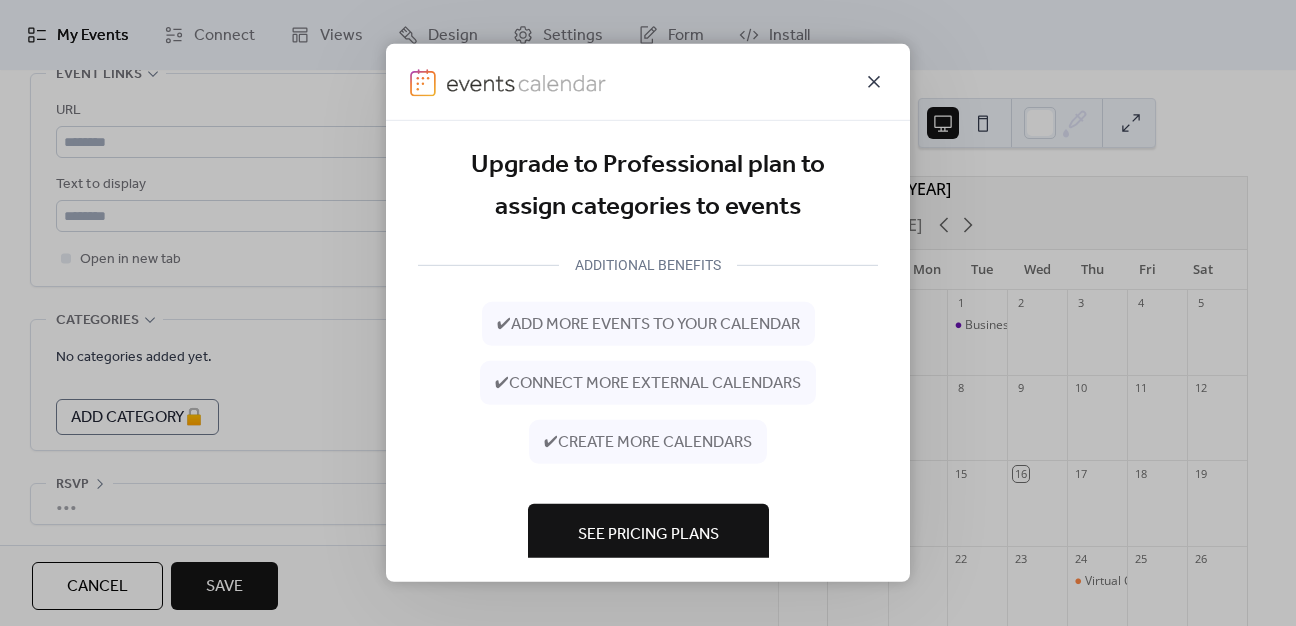 click 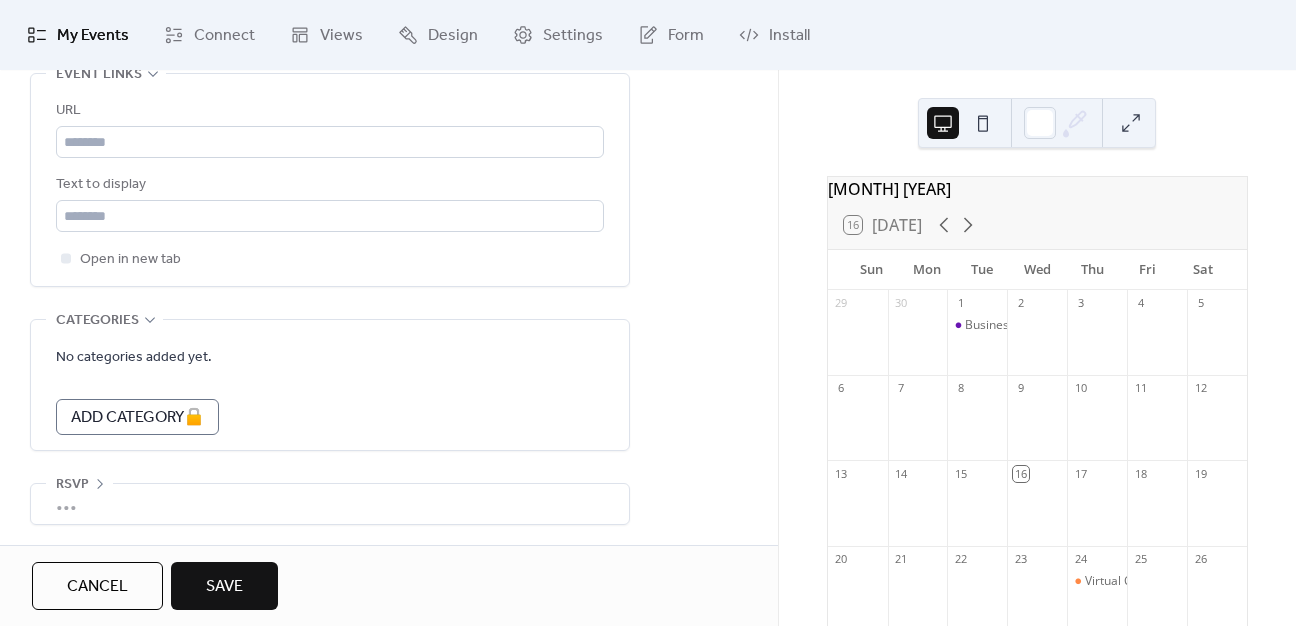 click on "•••" at bounding box center [330, 504] 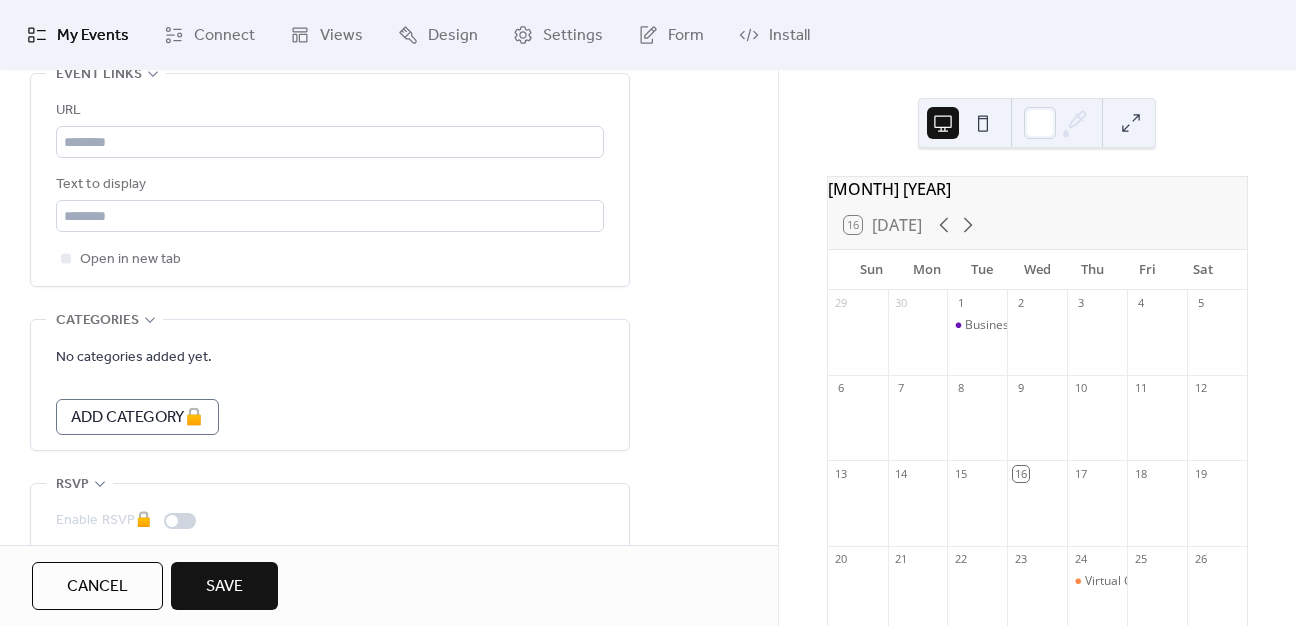 scroll, scrollTop: 1693, scrollLeft: 0, axis: vertical 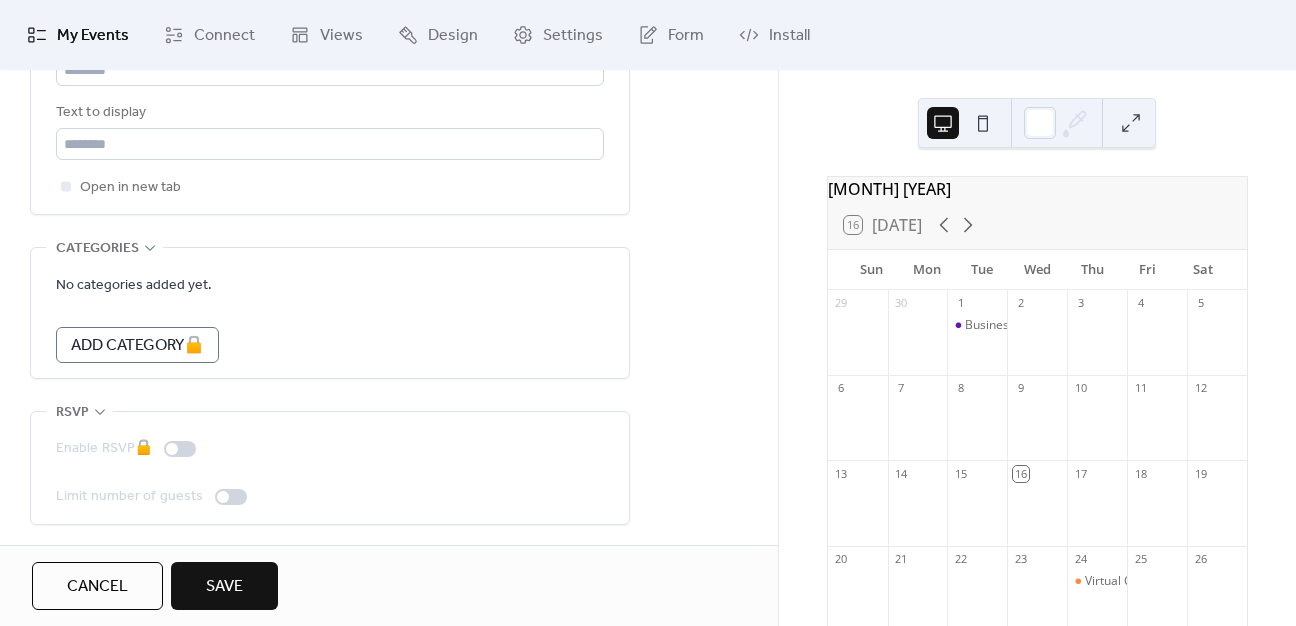click at bounding box center [223, 497] 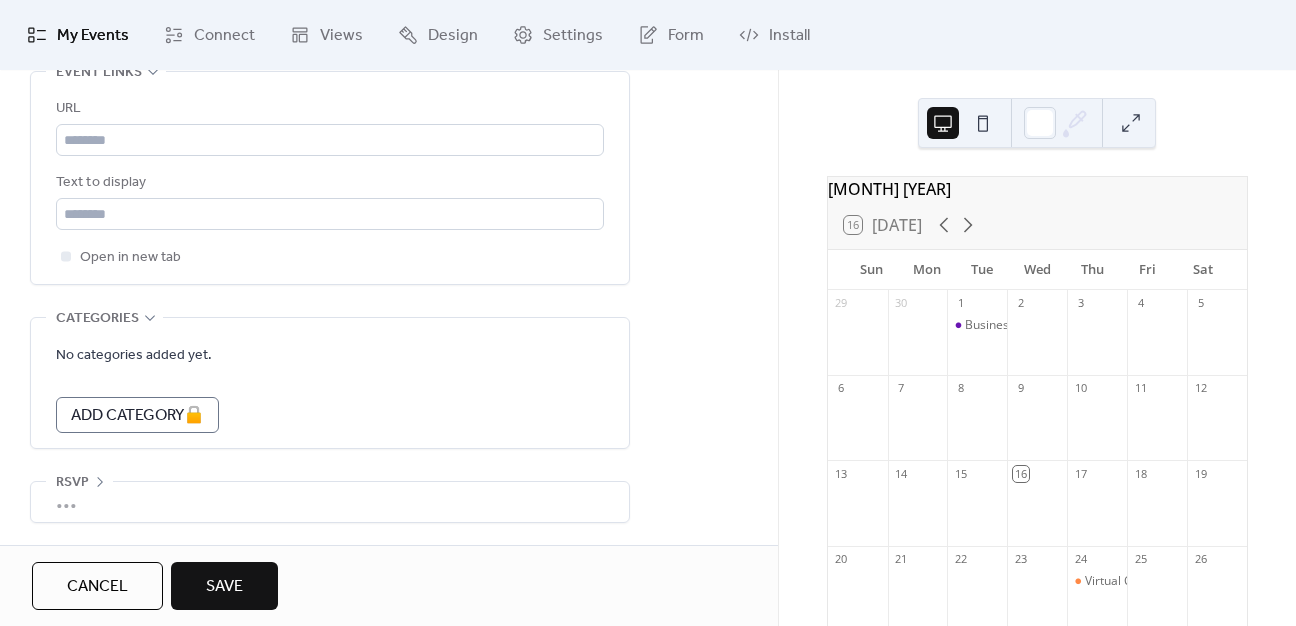 scroll, scrollTop: 1621, scrollLeft: 0, axis: vertical 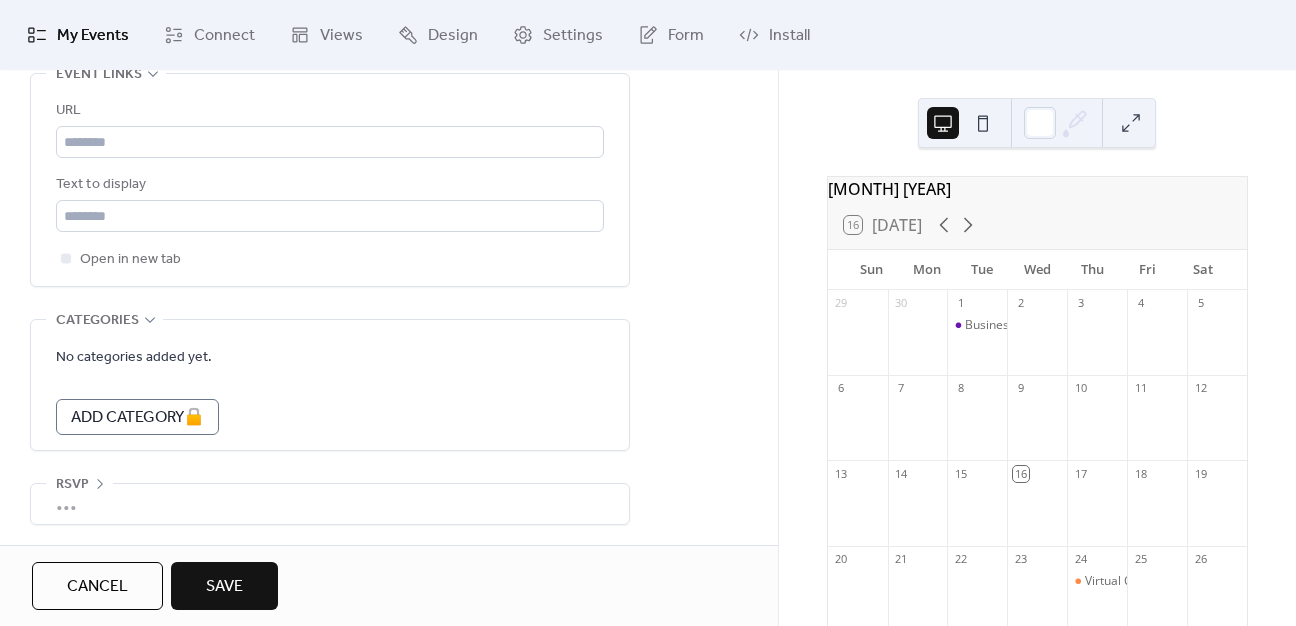 click on "Save" at bounding box center (224, 587) 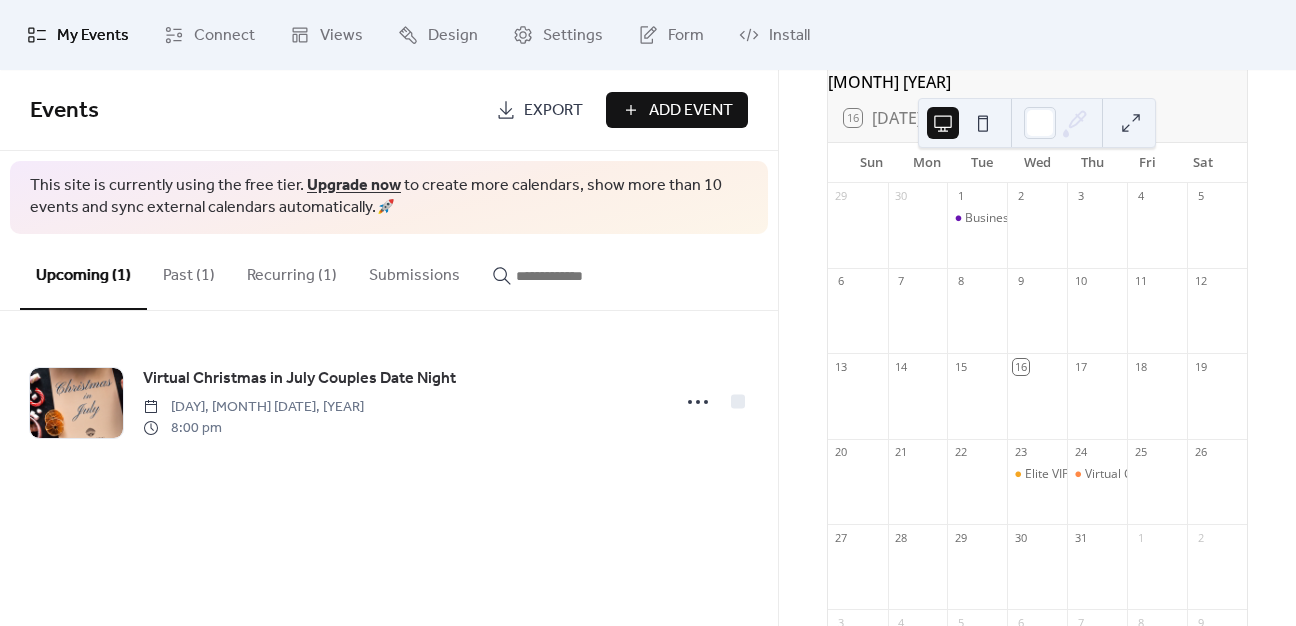 scroll, scrollTop: 0, scrollLeft: 0, axis: both 